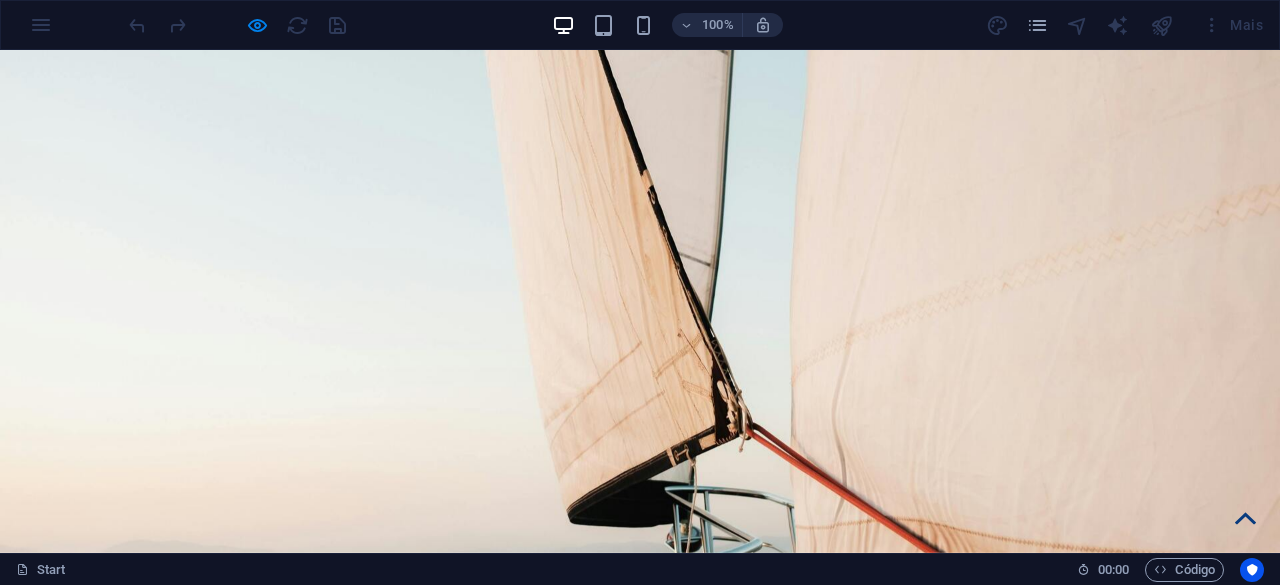 scroll, scrollTop: 2500, scrollLeft: 0, axis: vertical 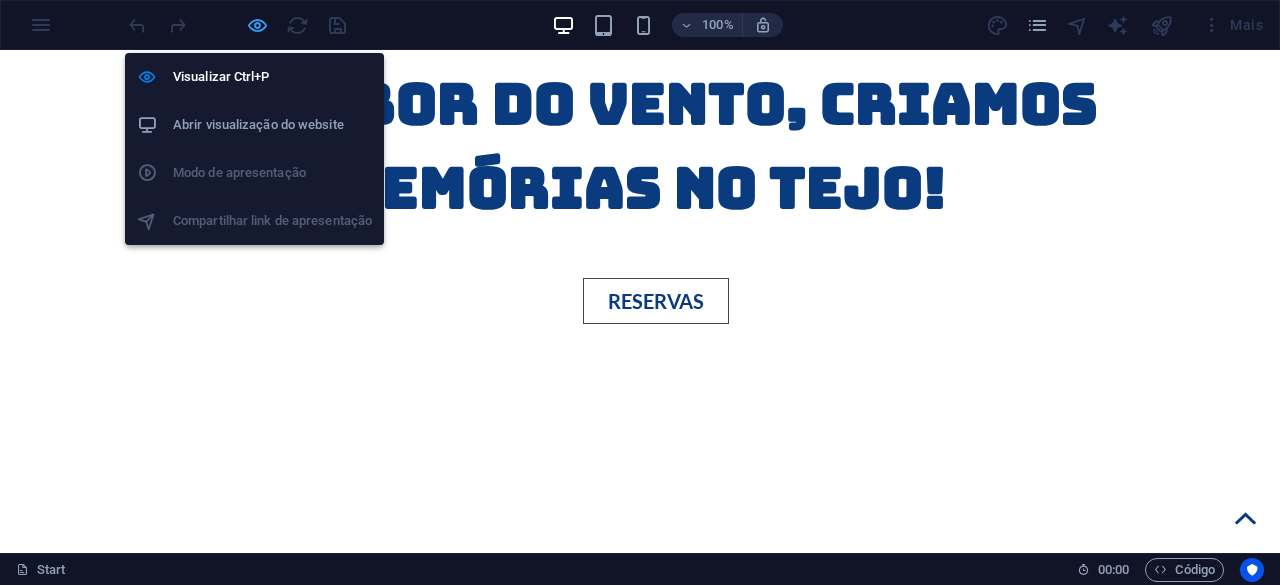 click at bounding box center [257, 25] 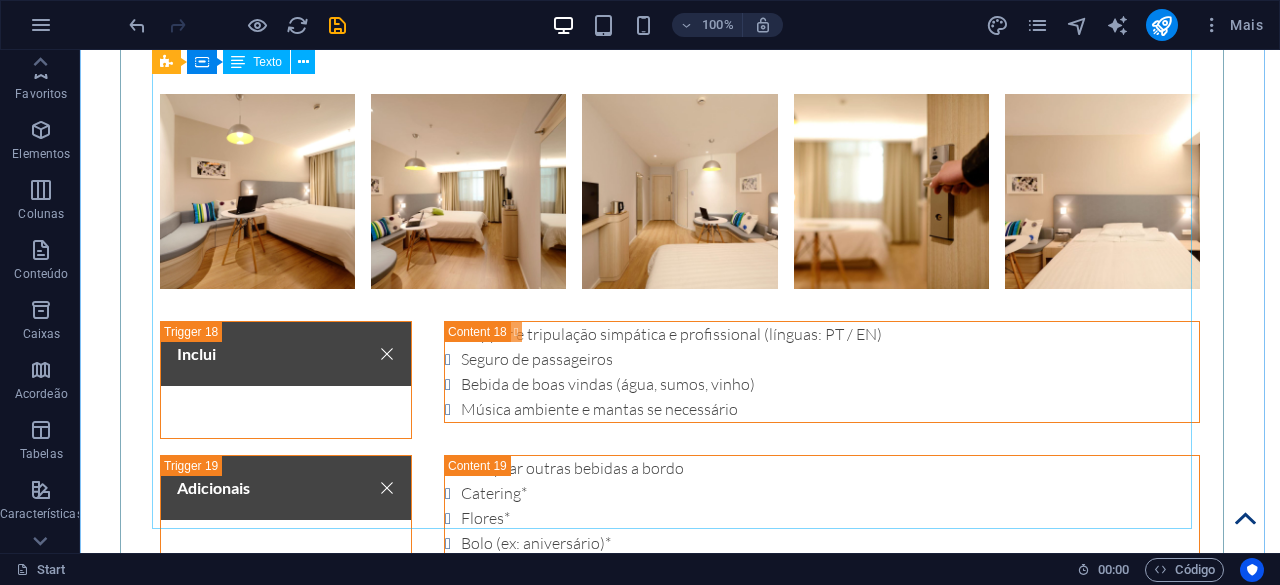 scroll, scrollTop: 11851, scrollLeft: 0, axis: vertical 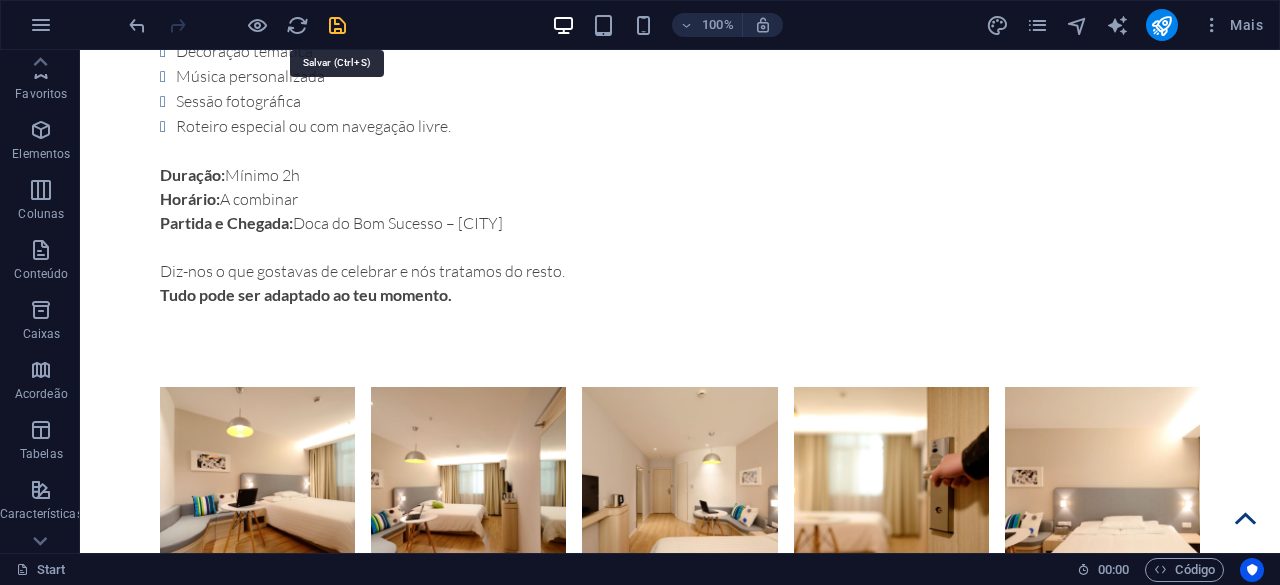 click at bounding box center (337, 25) 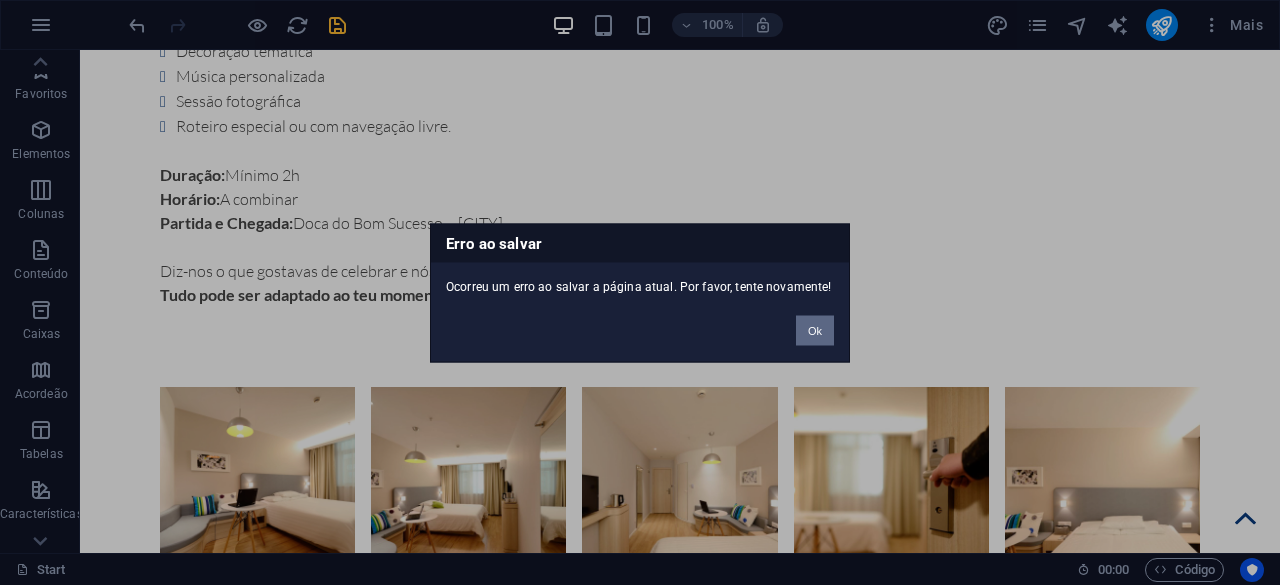 click on "Ok" at bounding box center (815, 330) 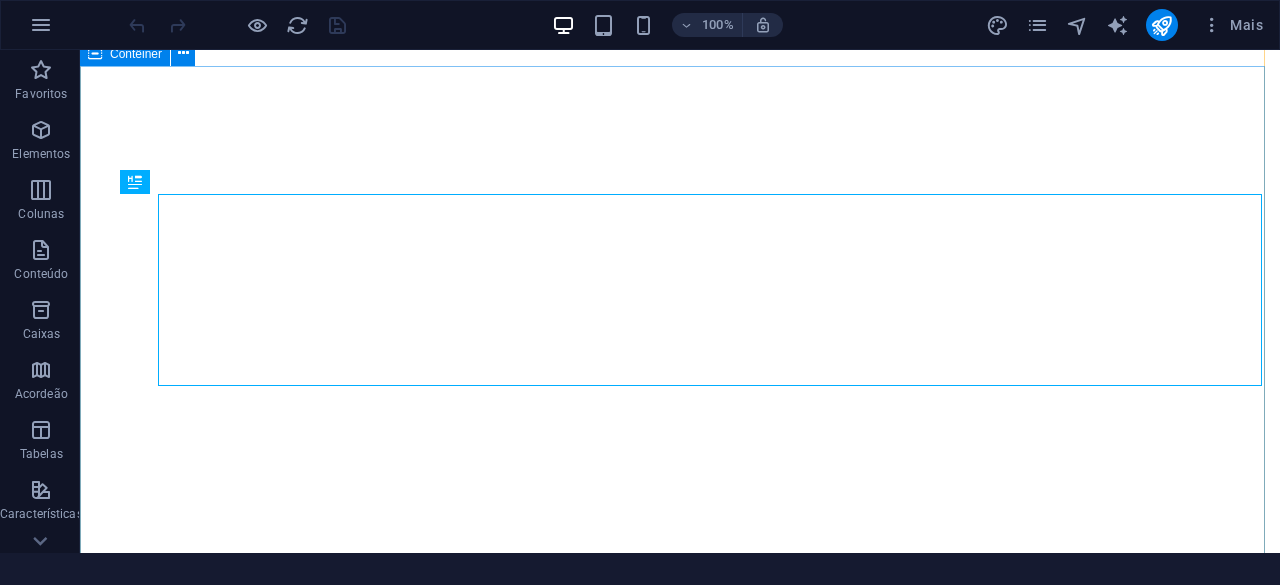 scroll, scrollTop: 0, scrollLeft: 0, axis: both 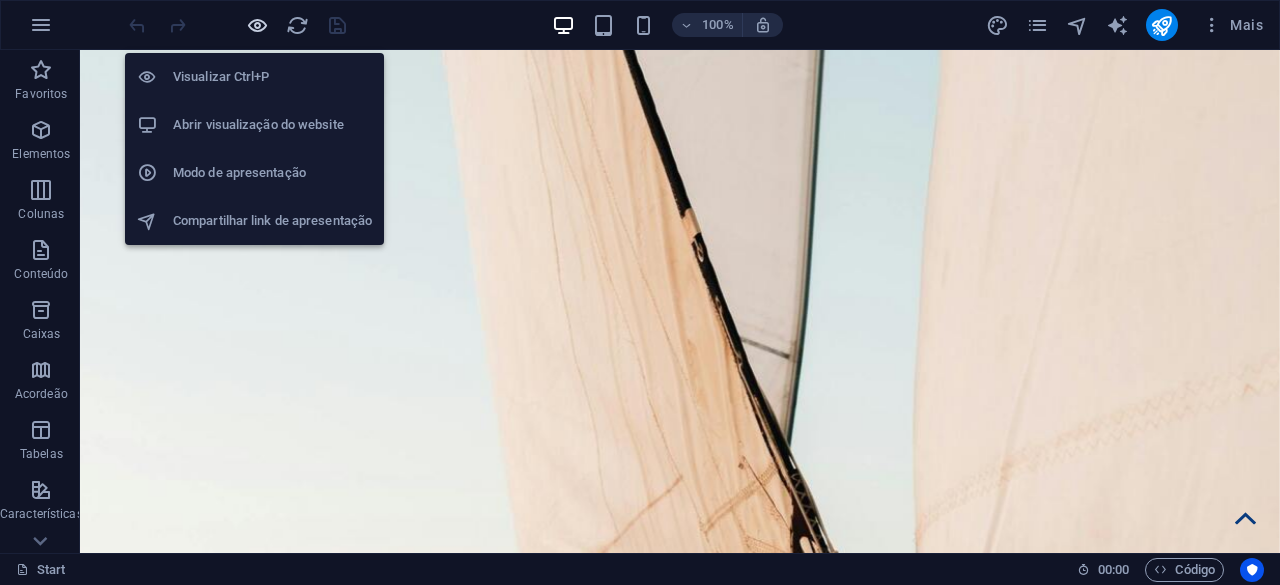 click at bounding box center [257, 25] 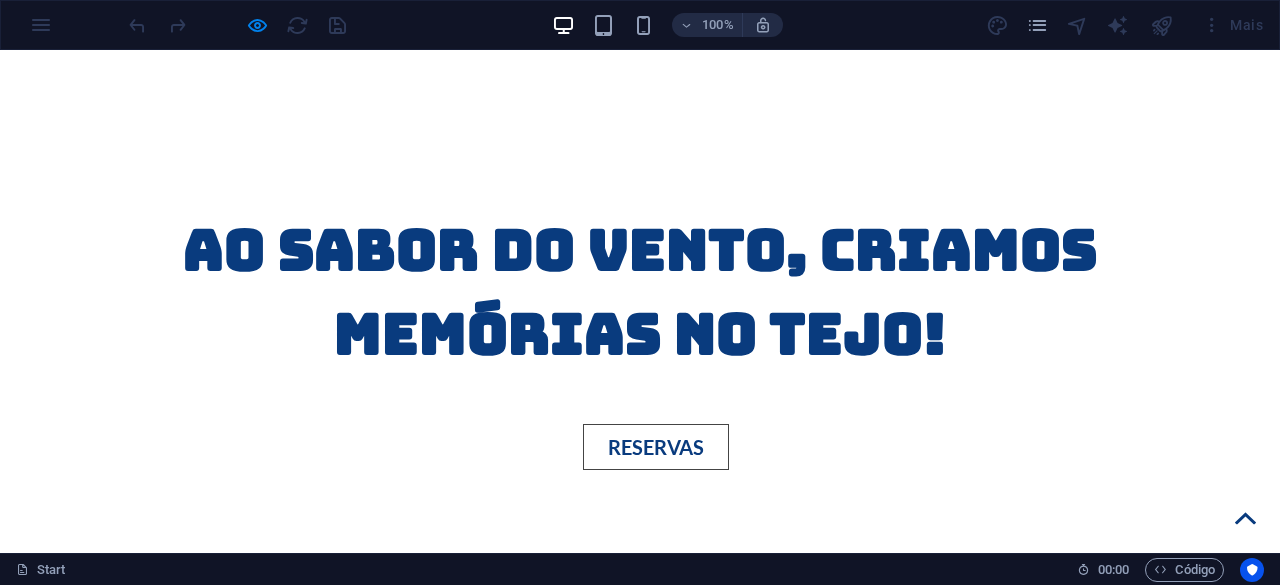 scroll, scrollTop: 2300, scrollLeft: 0, axis: vertical 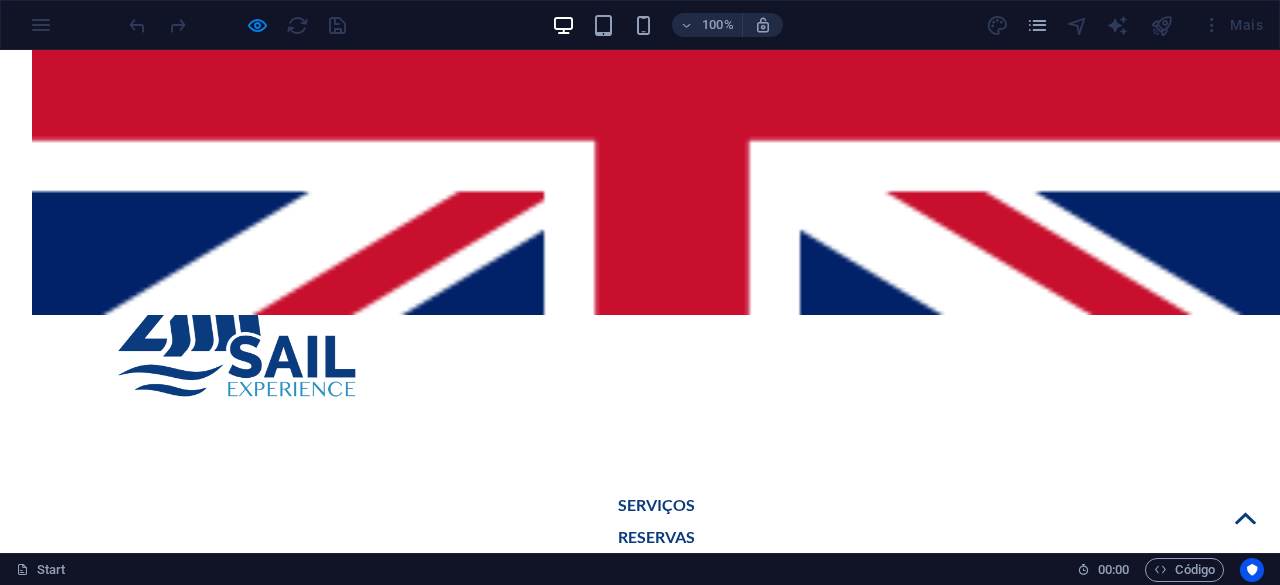 click on "Morning Tour" at bounding box center [266, 1823] 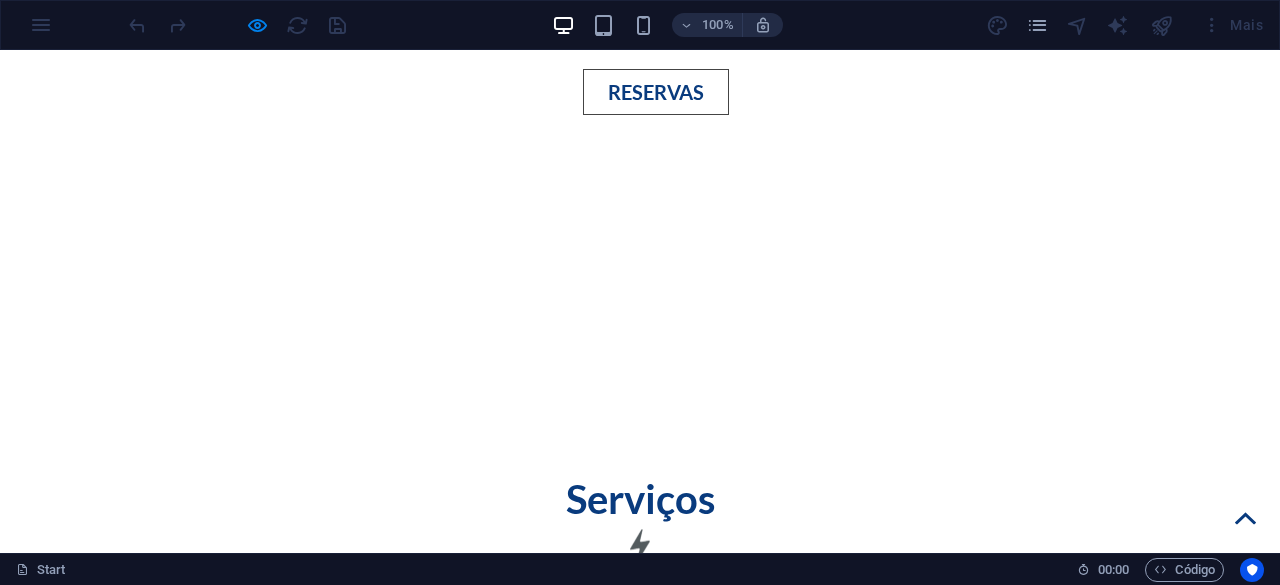 scroll, scrollTop: 2717, scrollLeft: 0, axis: vertical 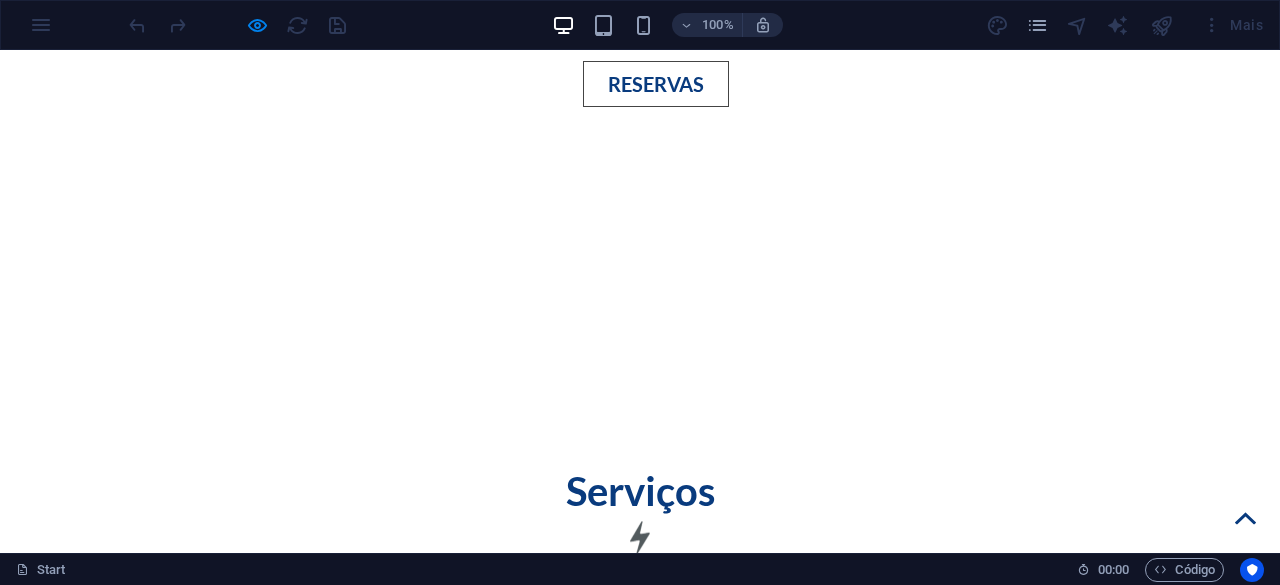 click on "reservar" at bounding box center [640, 2037] 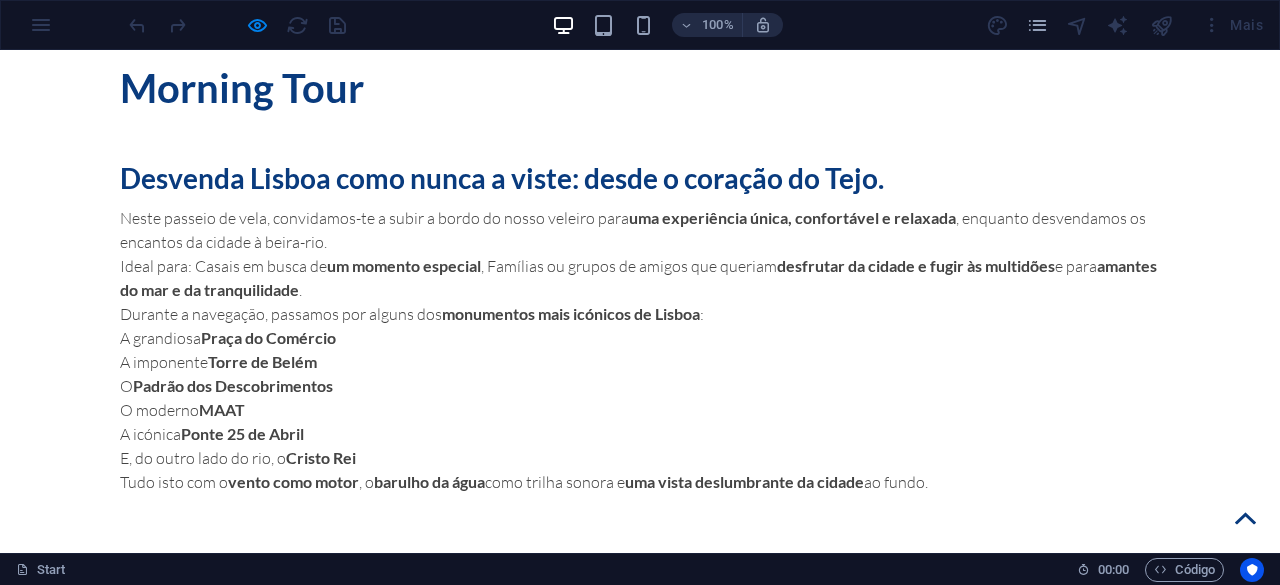 scroll, scrollTop: 3350, scrollLeft: 0, axis: vertical 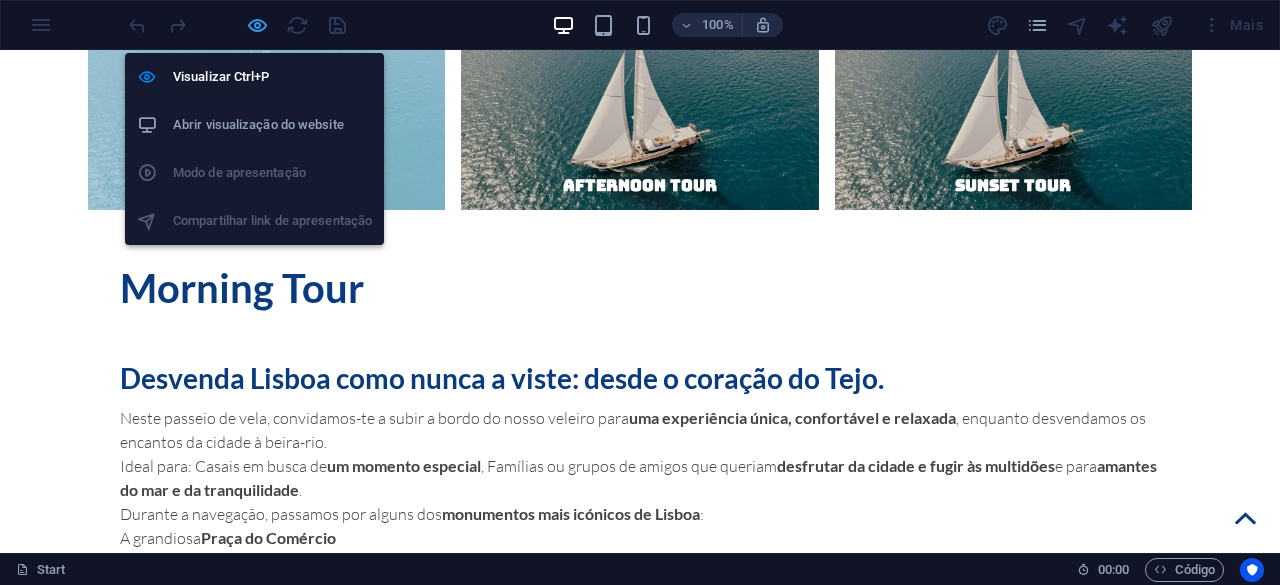 click at bounding box center [257, 25] 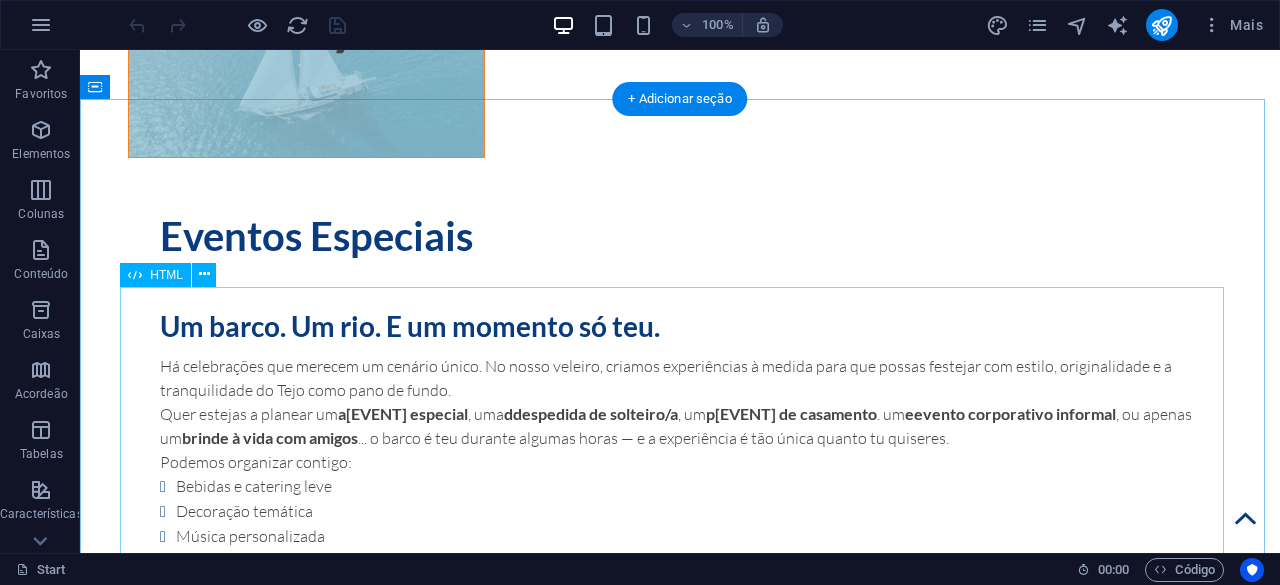 scroll, scrollTop: 13446, scrollLeft: 0, axis: vertical 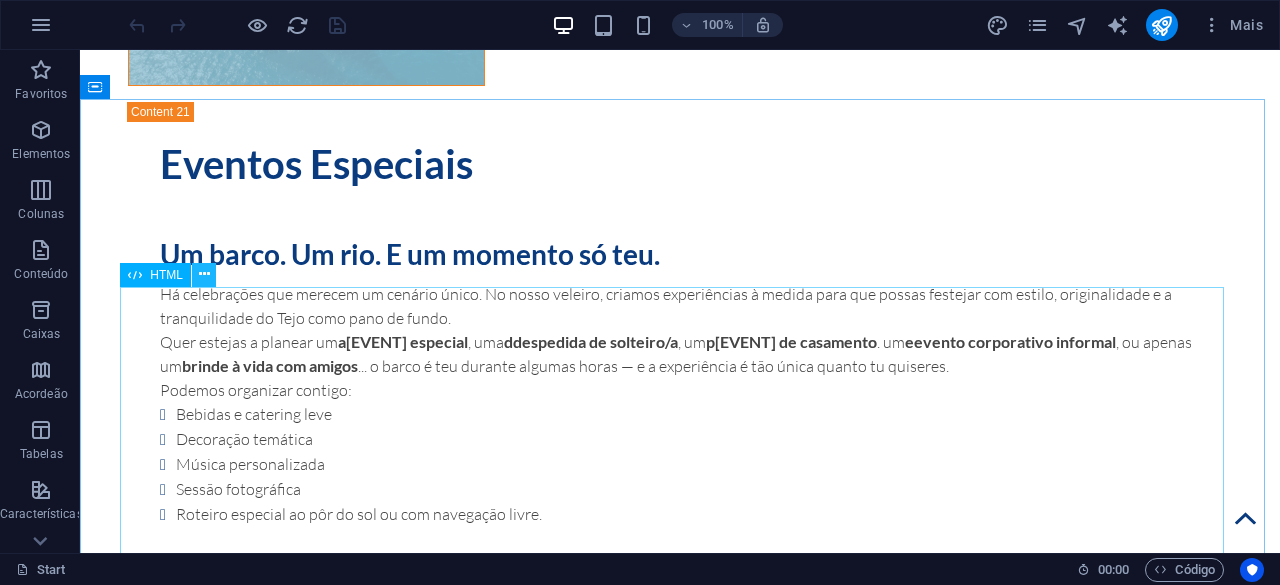 click at bounding box center (204, 274) 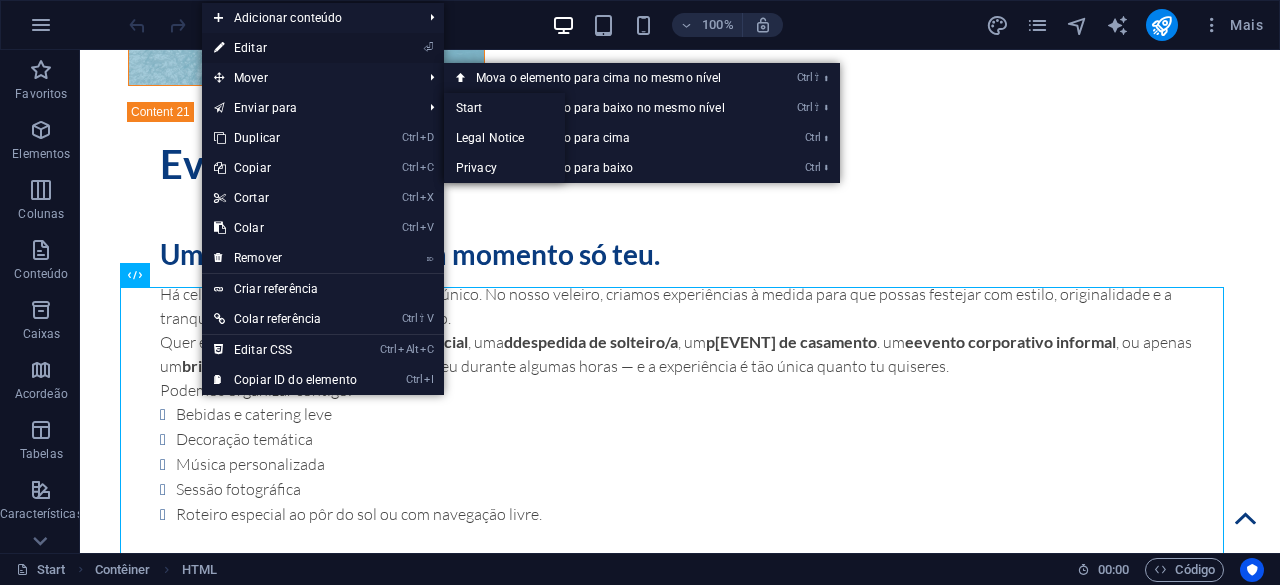 click on "⏎  Editar" at bounding box center (285, 48) 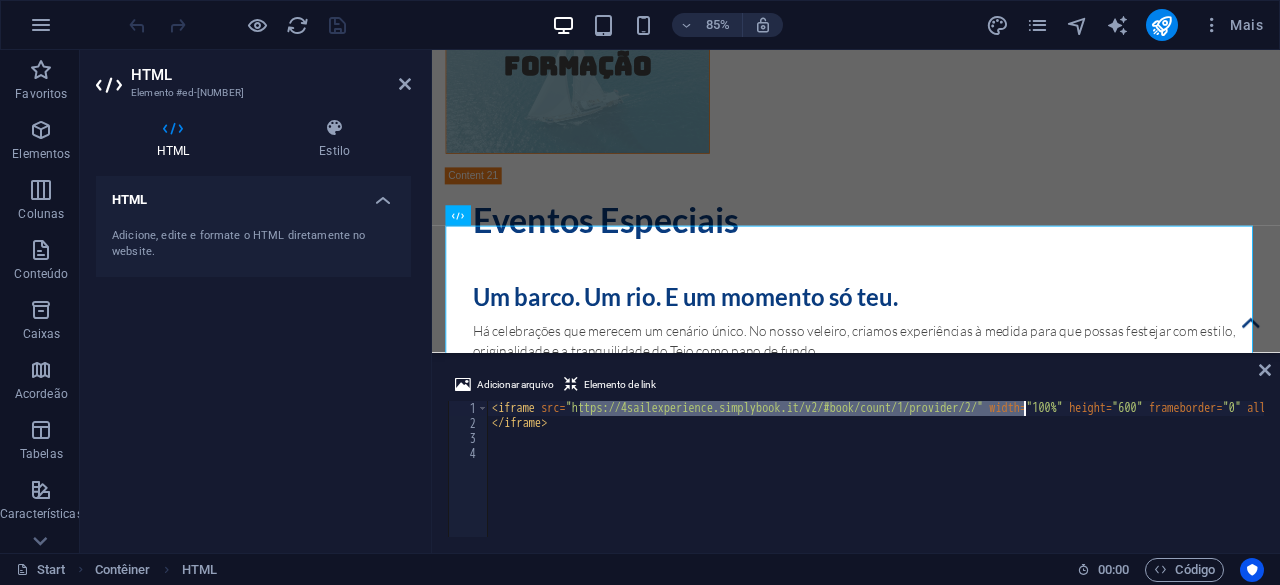 drag, startPoint x: 581, startPoint y: 403, endPoint x: 1022, endPoint y: 407, distance: 441.01813 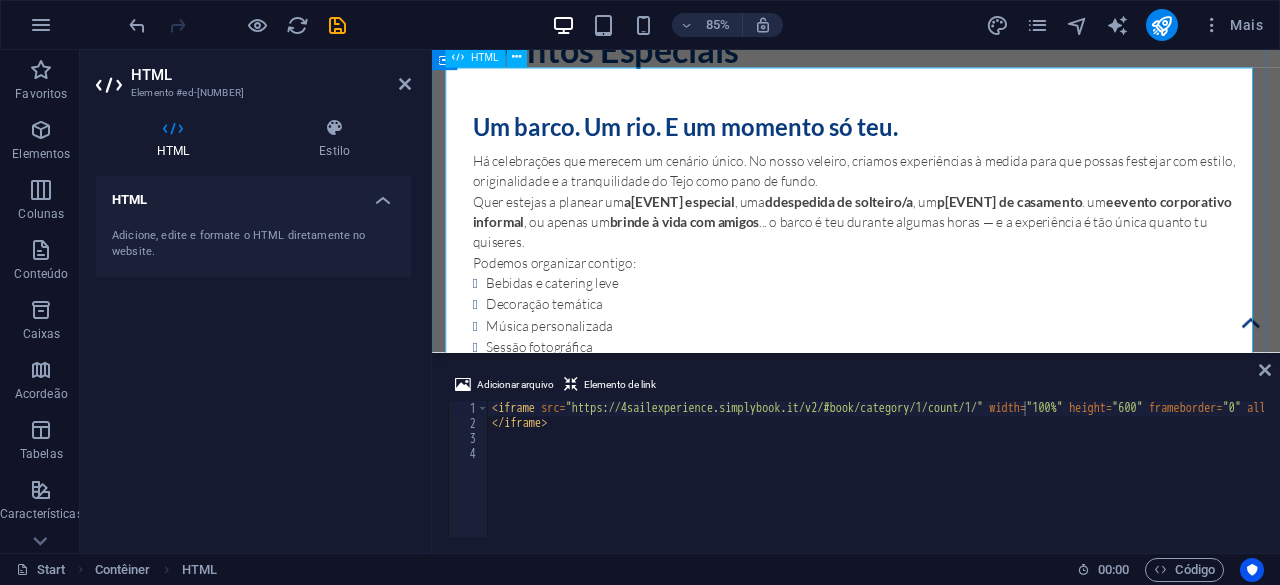 scroll, scrollTop: 13546, scrollLeft: 0, axis: vertical 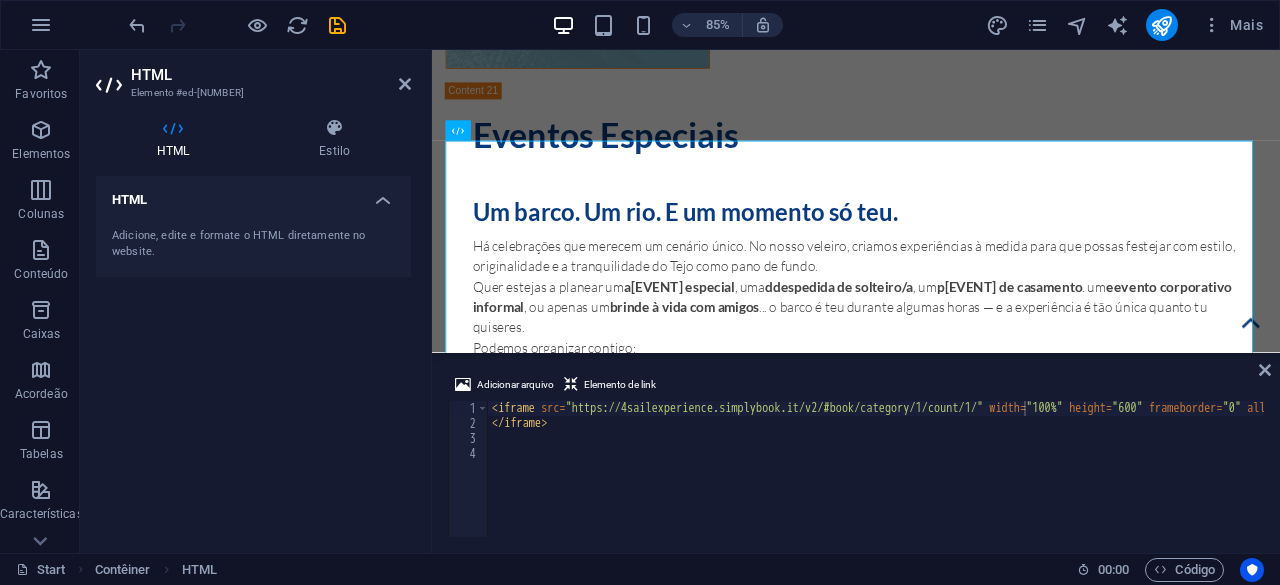 click at bounding box center [405, 84] 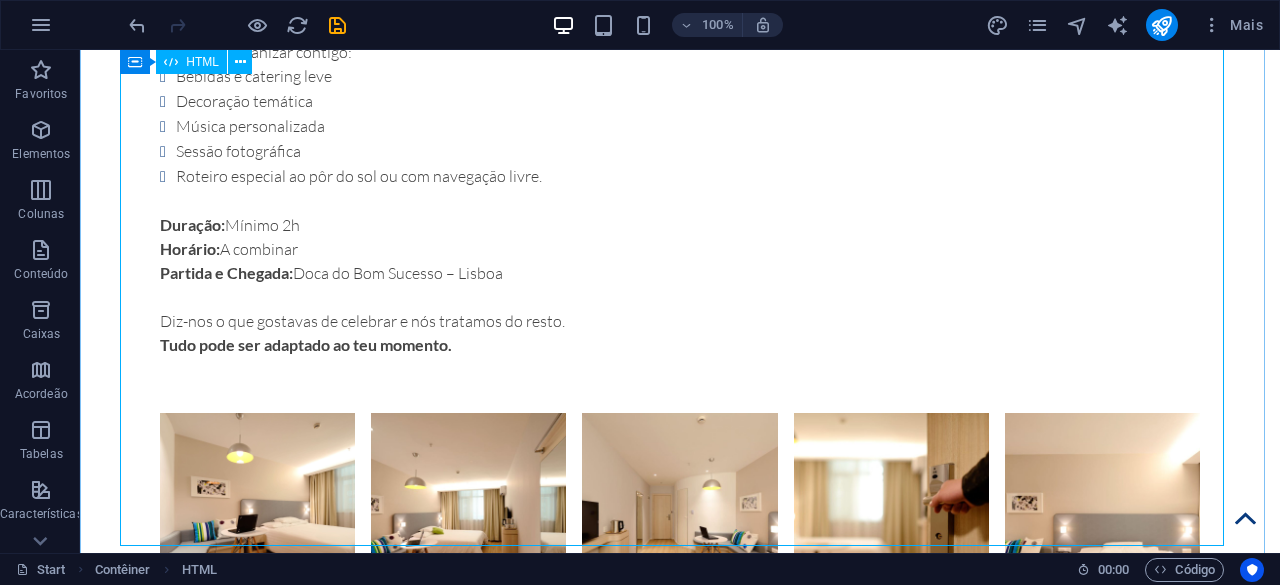 scroll, scrollTop: 13776, scrollLeft: 0, axis: vertical 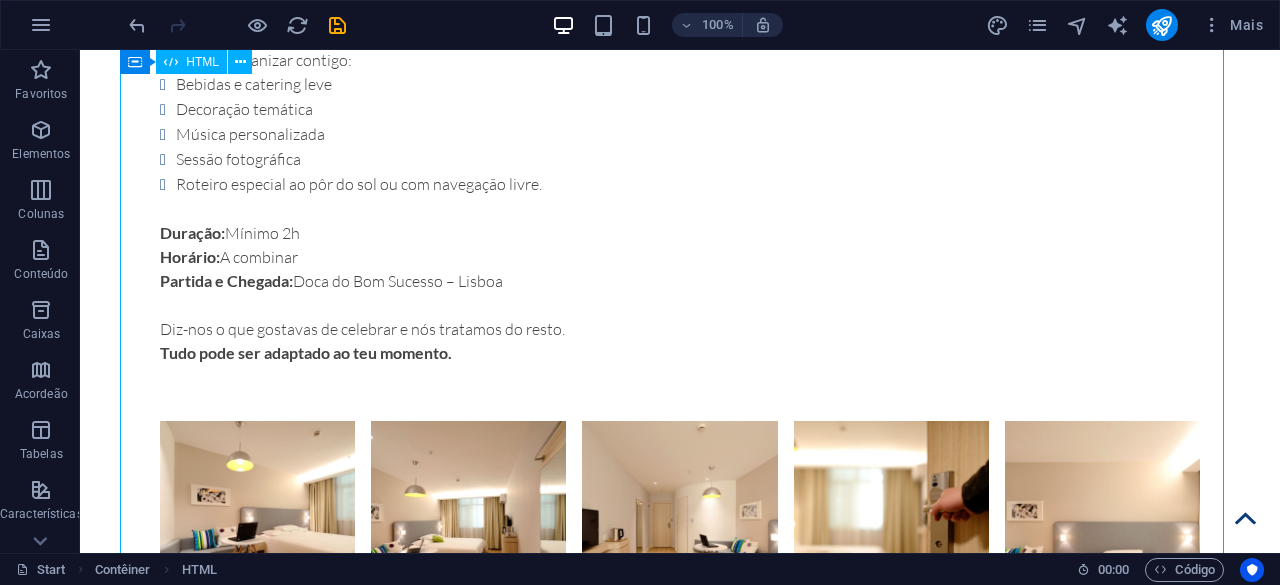 drag, startPoint x: 1221, startPoint y: 189, endPoint x: 1252, endPoint y: 163, distance: 40.459858 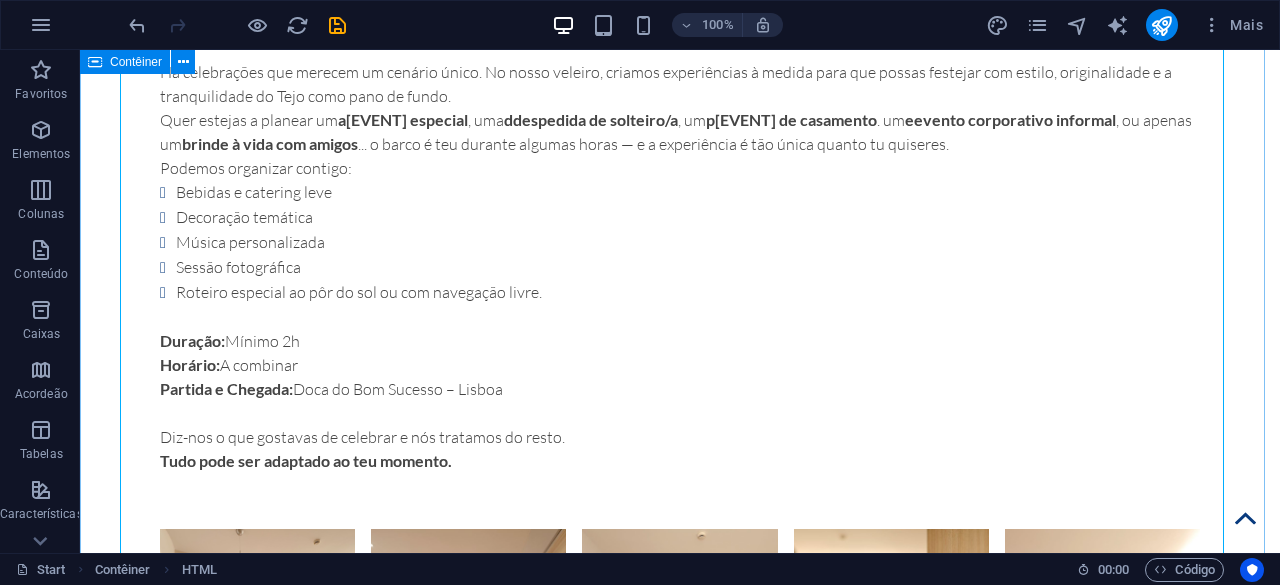 scroll, scrollTop: 13576, scrollLeft: 0, axis: vertical 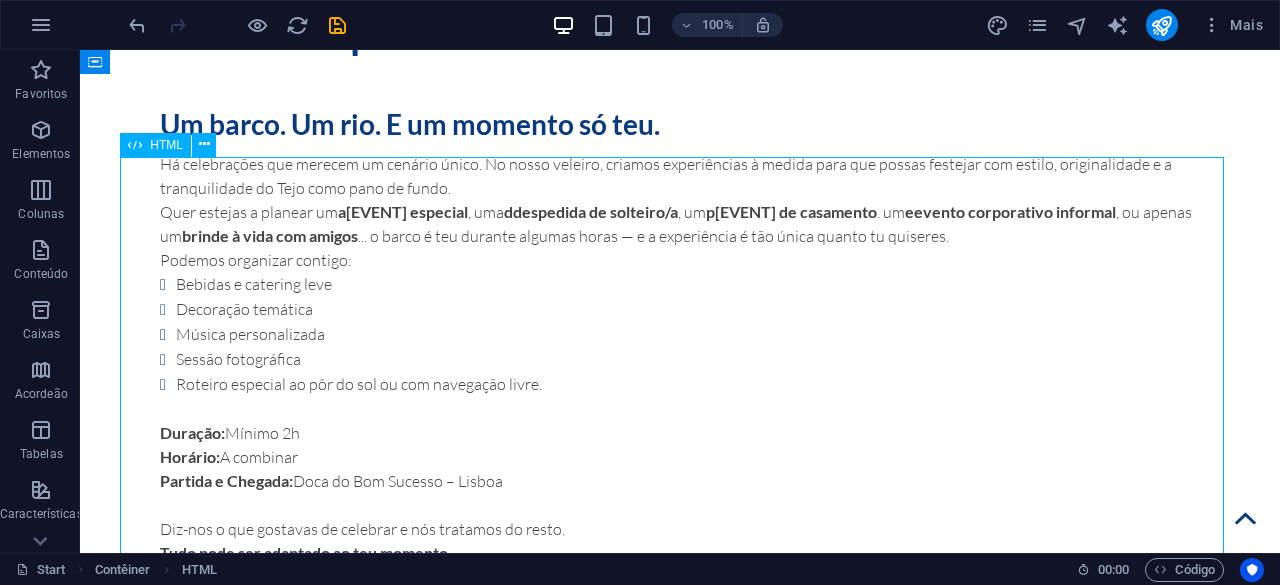 drag, startPoint x: 1218, startPoint y: 235, endPoint x: 1222, endPoint y: 197, distance: 38.209946 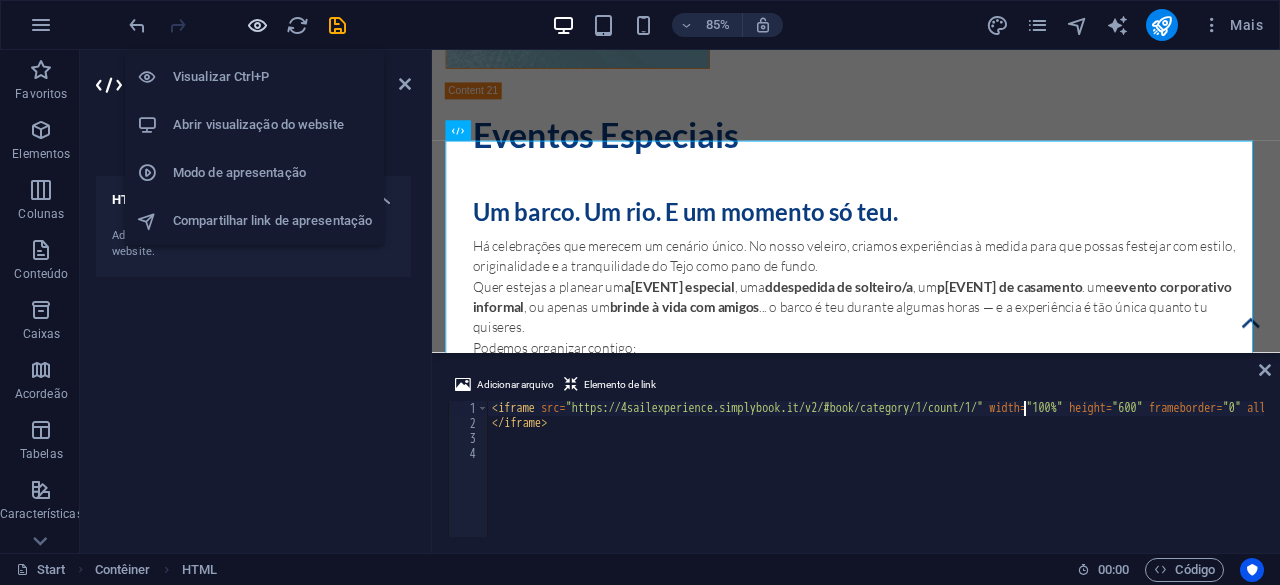 click at bounding box center [257, 25] 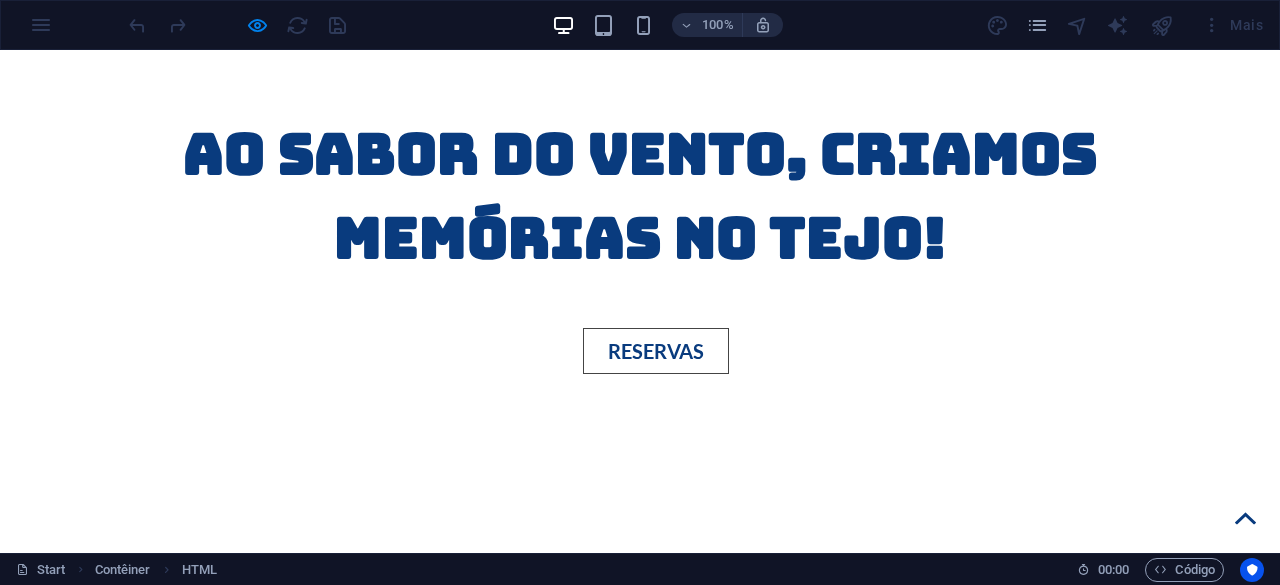 scroll, scrollTop: 2350, scrollLeft: 0, axis: vertical 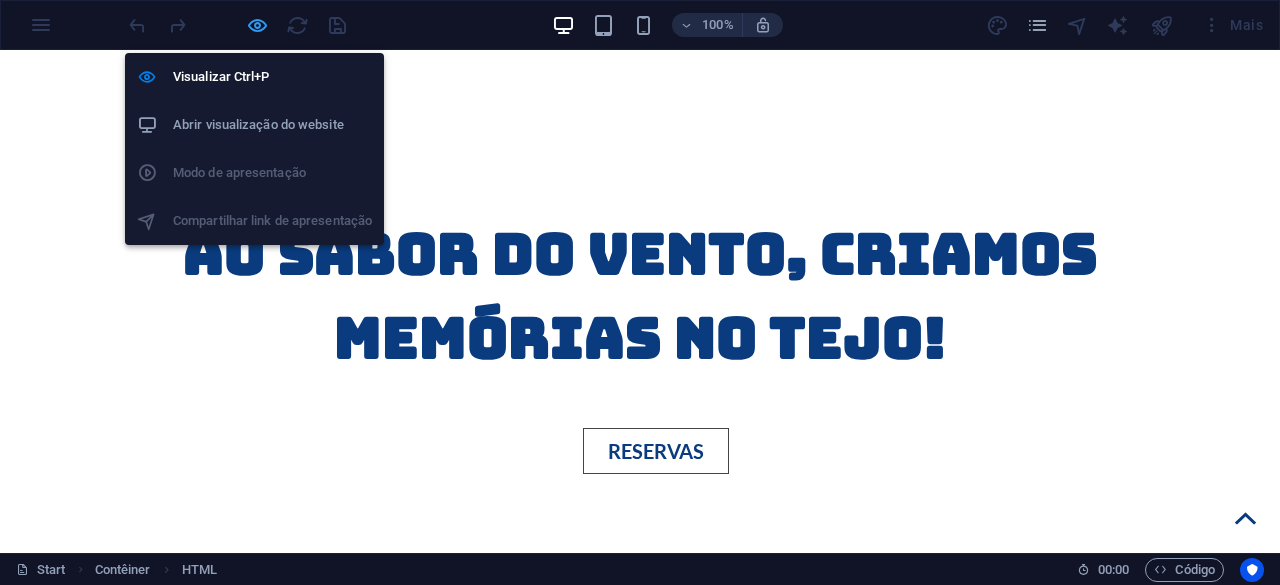 click at bounding box center (257, 25) 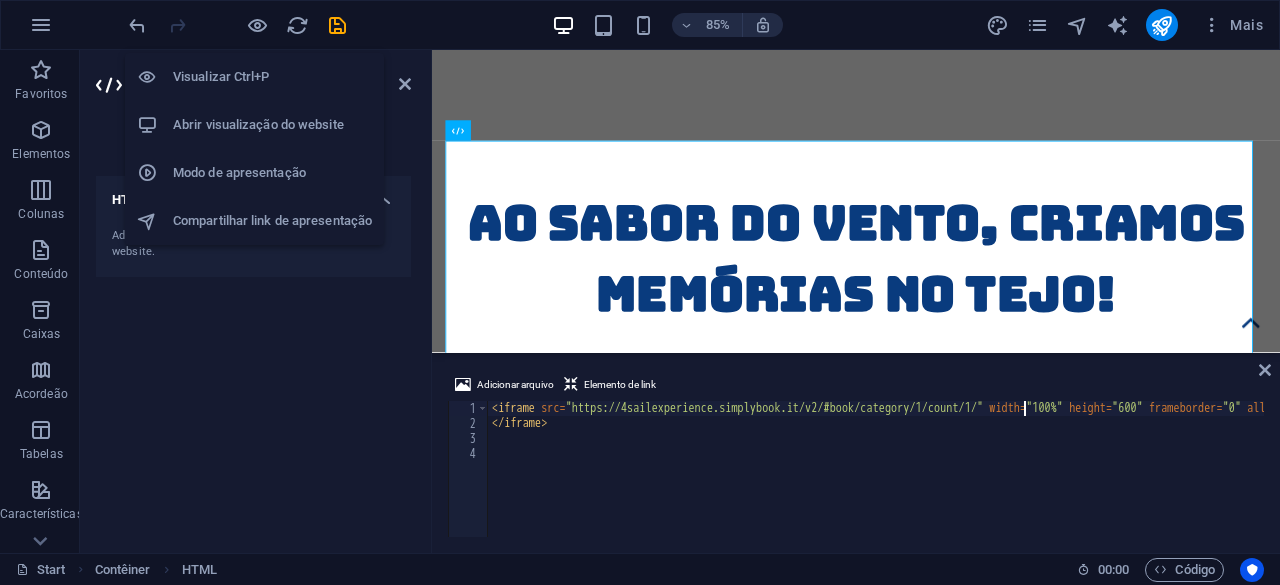 scroll, scrollTop: 13546, scrollLeft: 0, axis: vertical 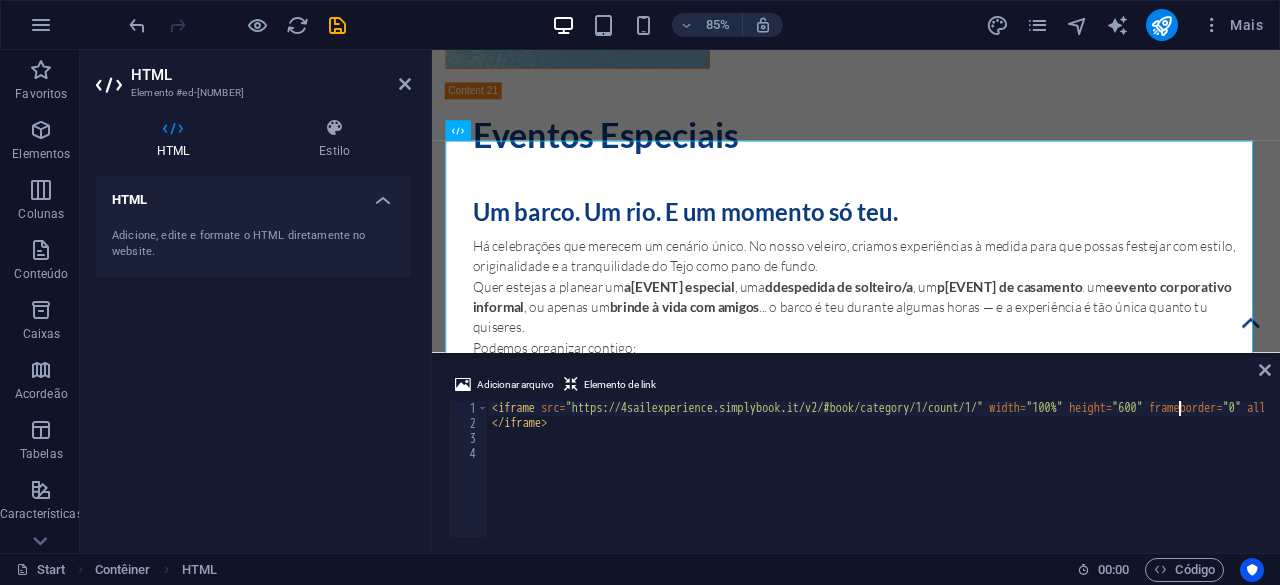 click on "< iframe   src = "https://4sailexperience.simplybook.it/v2/#book/category/1/count/1/"   width = "100%"   height = "600"   frameborder = "0"   allowfullscreen = "" > </ iframe >" at bounding box center [970, 482] 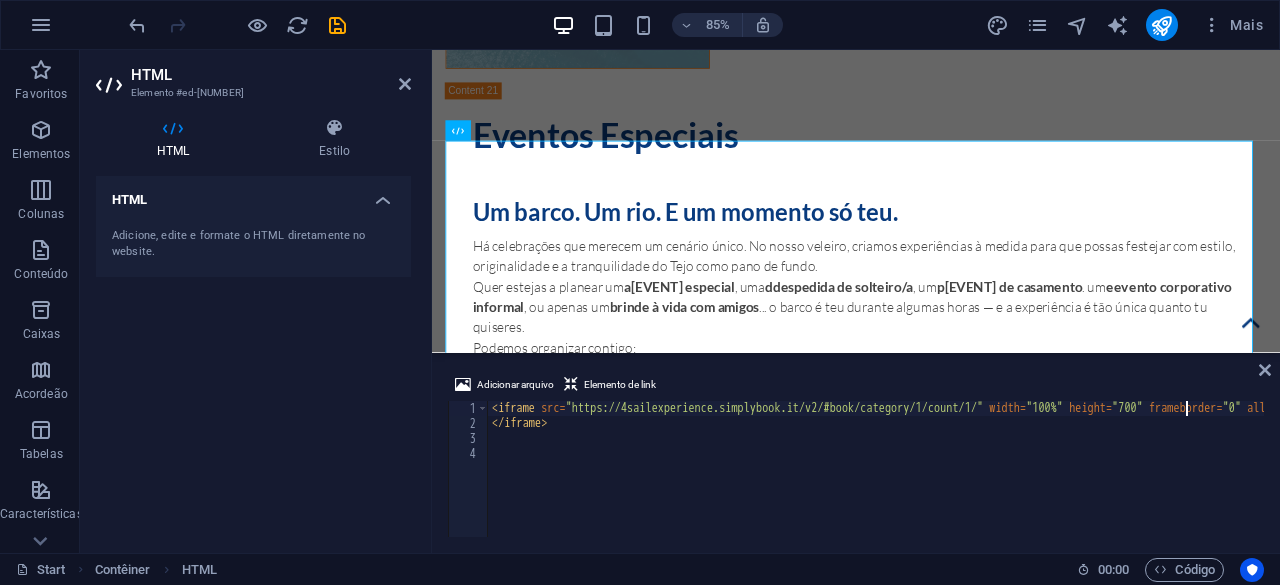 scroll, scrollTop: 0, scrollLeft: 56, axis: horizontal 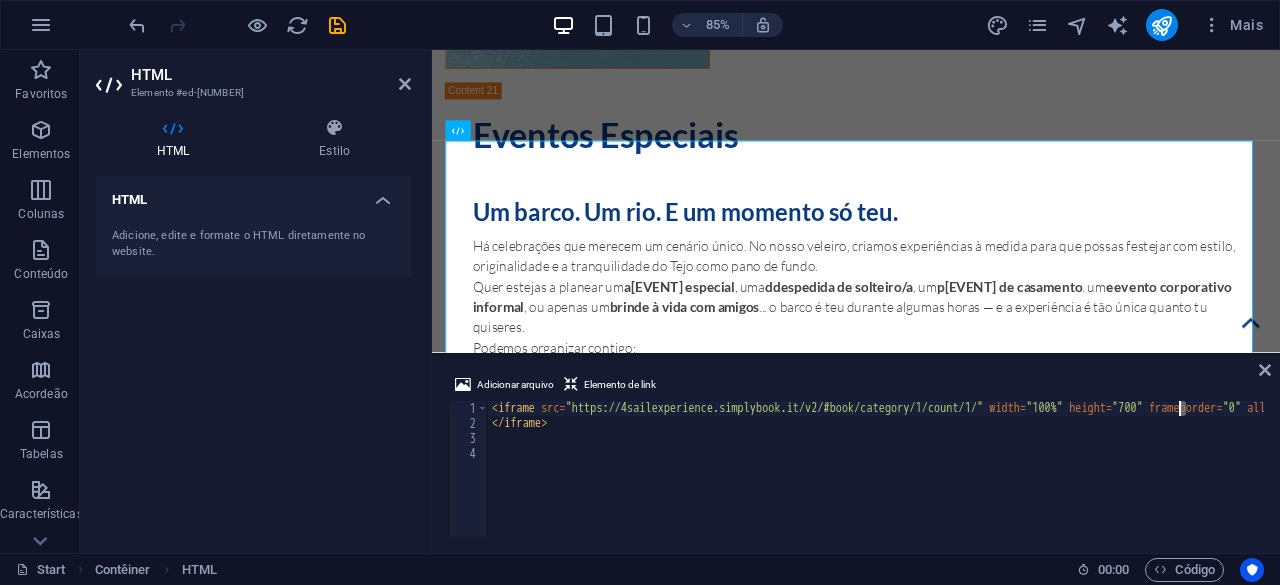 click on "< iframe   src = "https://4sailexperience.simplybook.it/v2/#book/category/1/count/1/"   width = "100%"   height = "700"   frameborder = "0"   allowfullscreen = "" > </ iframe >" at bounding box center (970, 482) 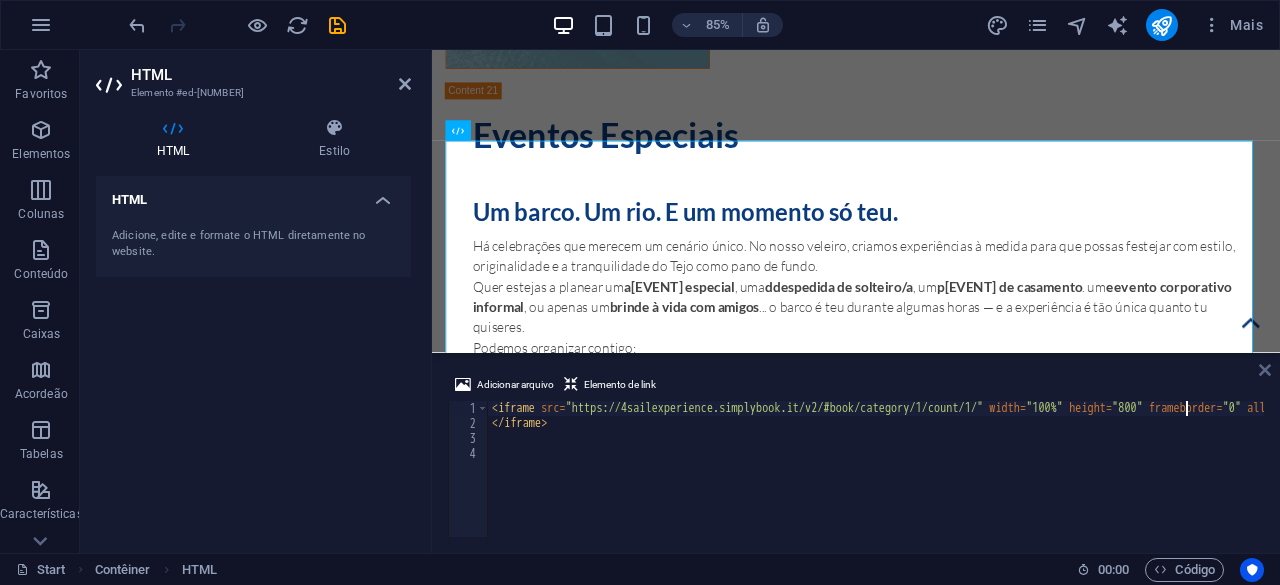 type on "<iframe src="https://4sailexperience.simplybook.it/v2/#book/category/1/count/1/" width="100%" height="800" frameborder="0" allowfullscreen="">" 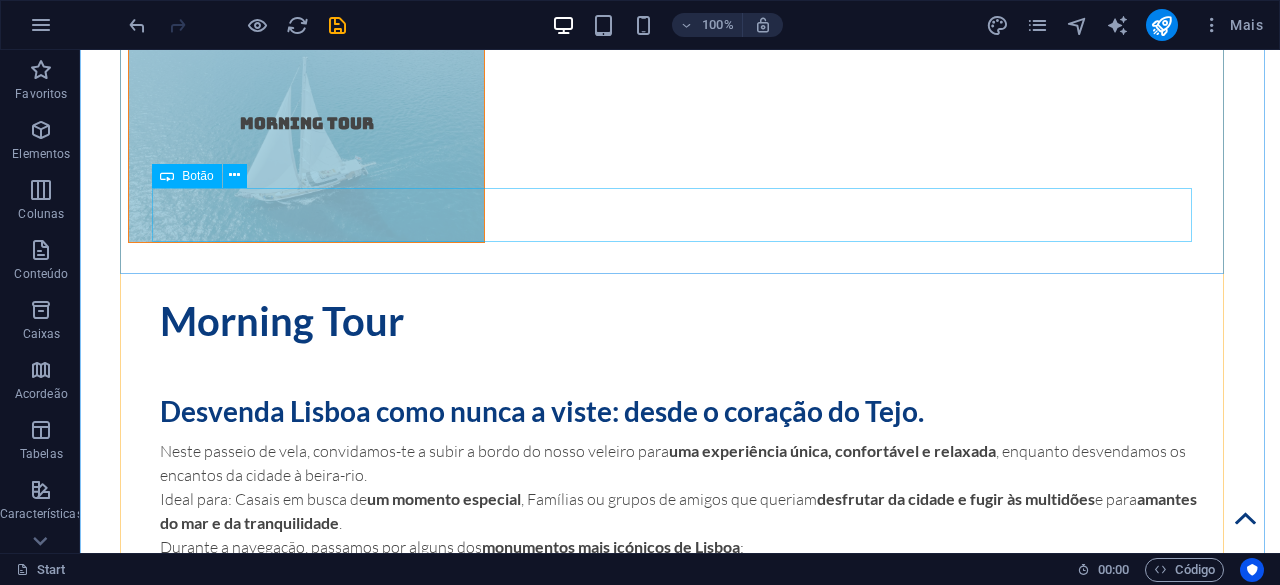 scroll, scrollTop: 3376, scrollLeft: 0, axis: vertical 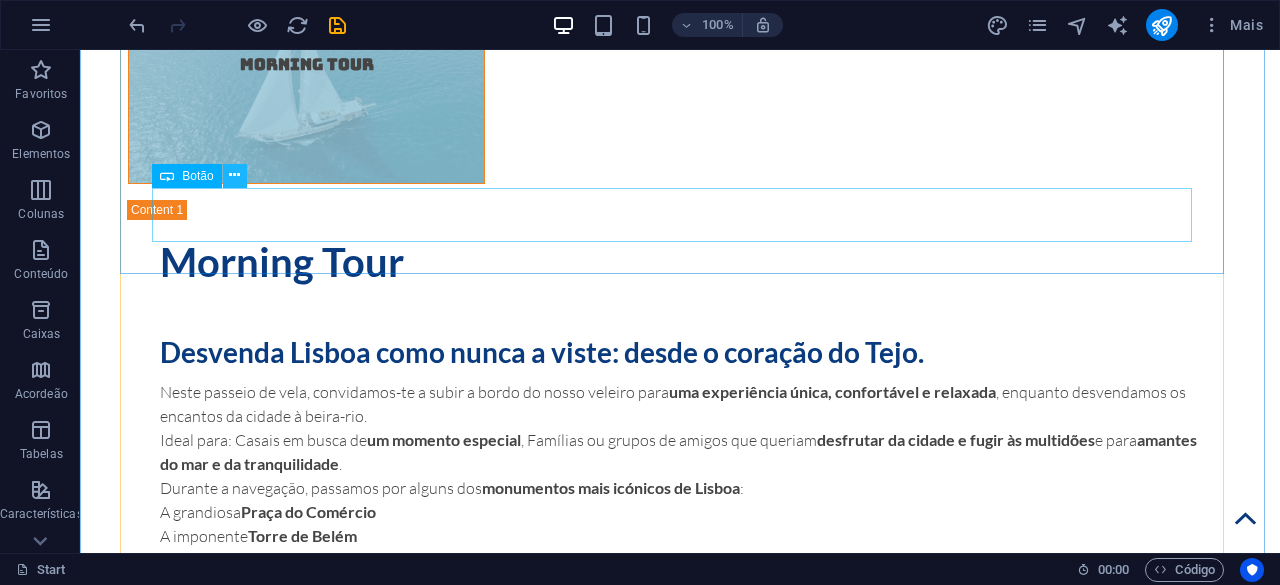 click at bounding box center [234, 175] 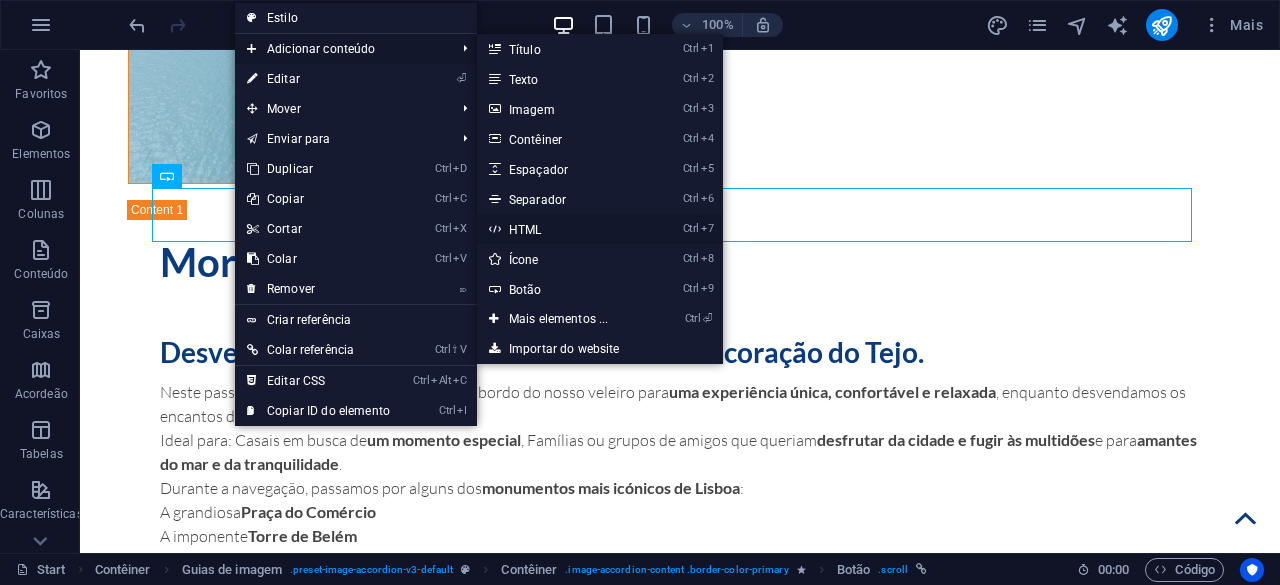 click on "Ctrl 7  HTML" at bounding box center [563, 229] 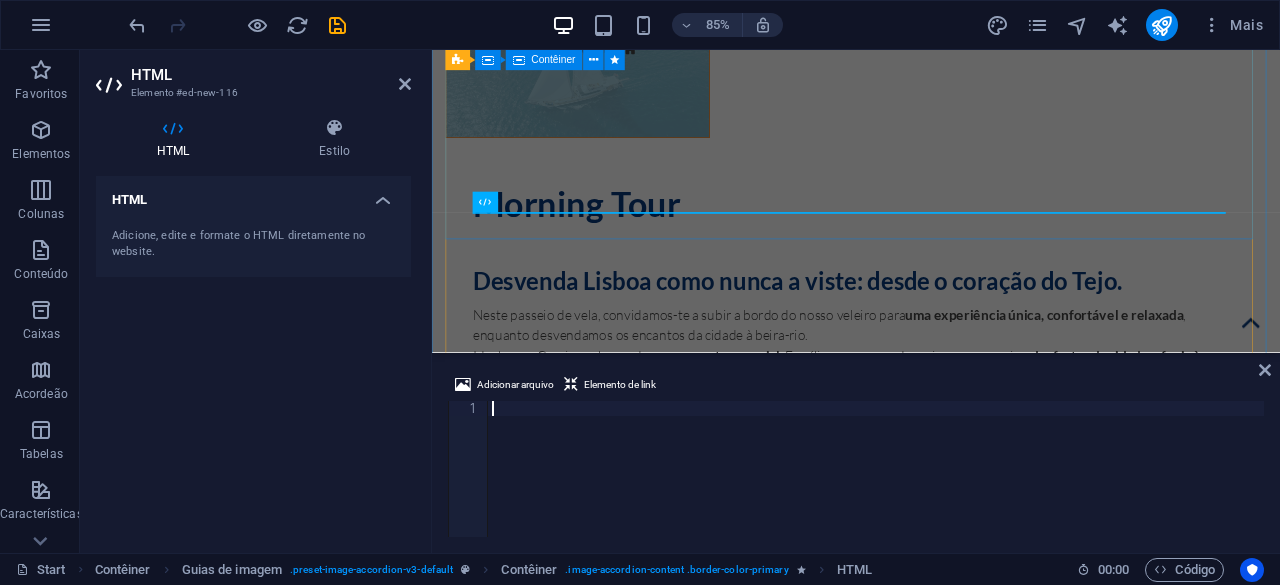 scroll, scrollTop: 3360, scrollLeft: 0, axis: vertical 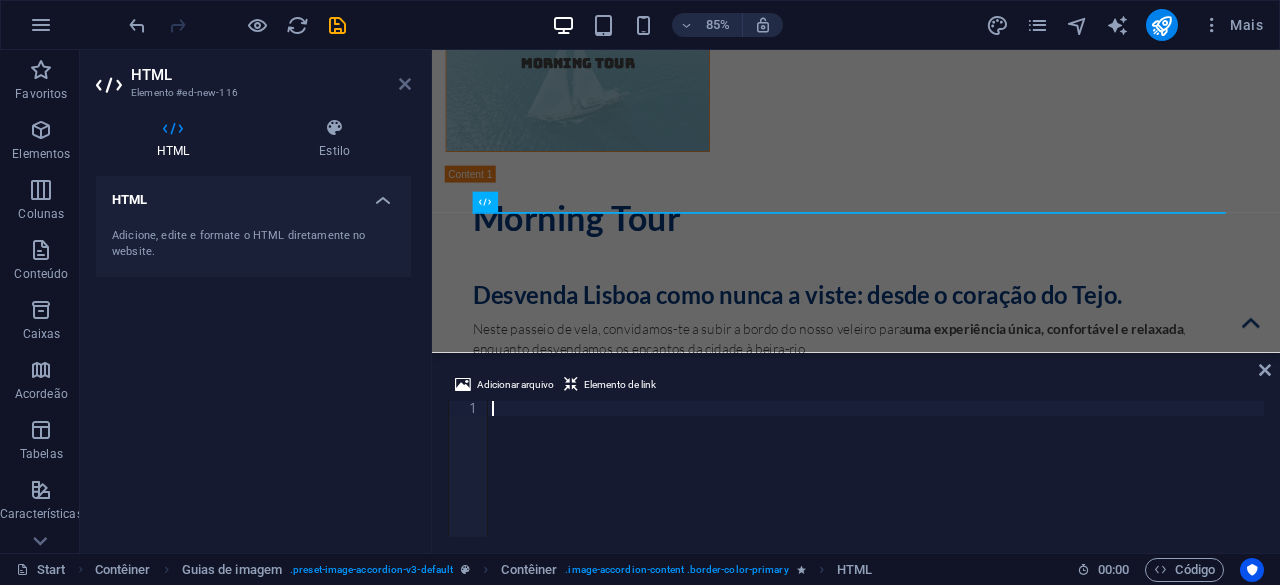 click at bounding box center [405, 84] 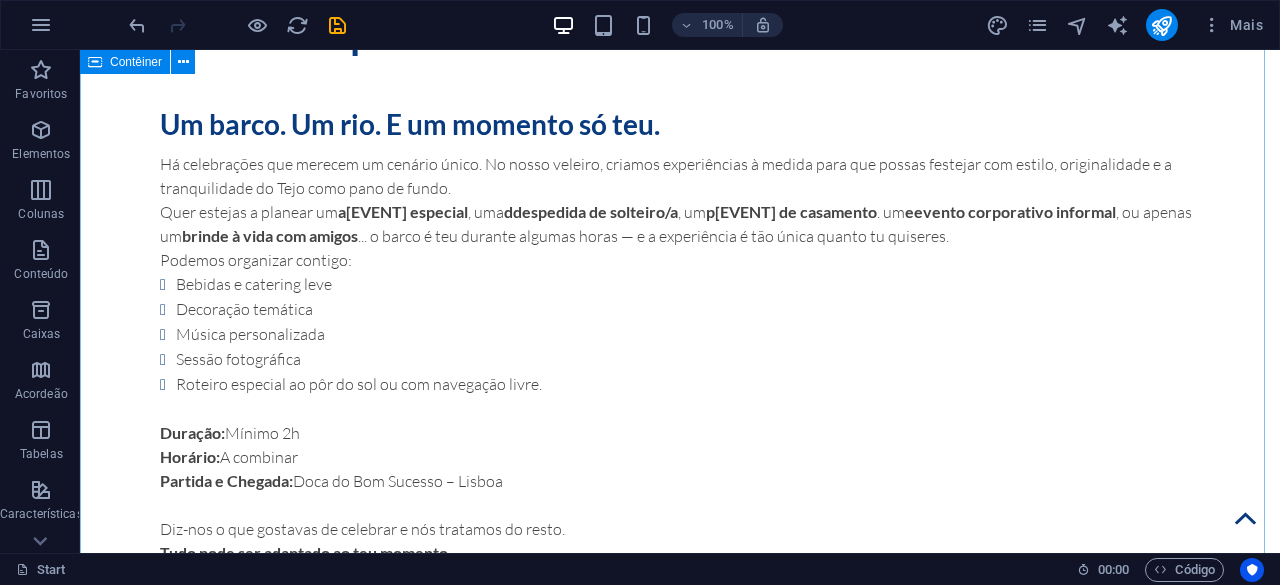 scroll, scrollTop: 13376, scrollLeft: 0, axis: vertical 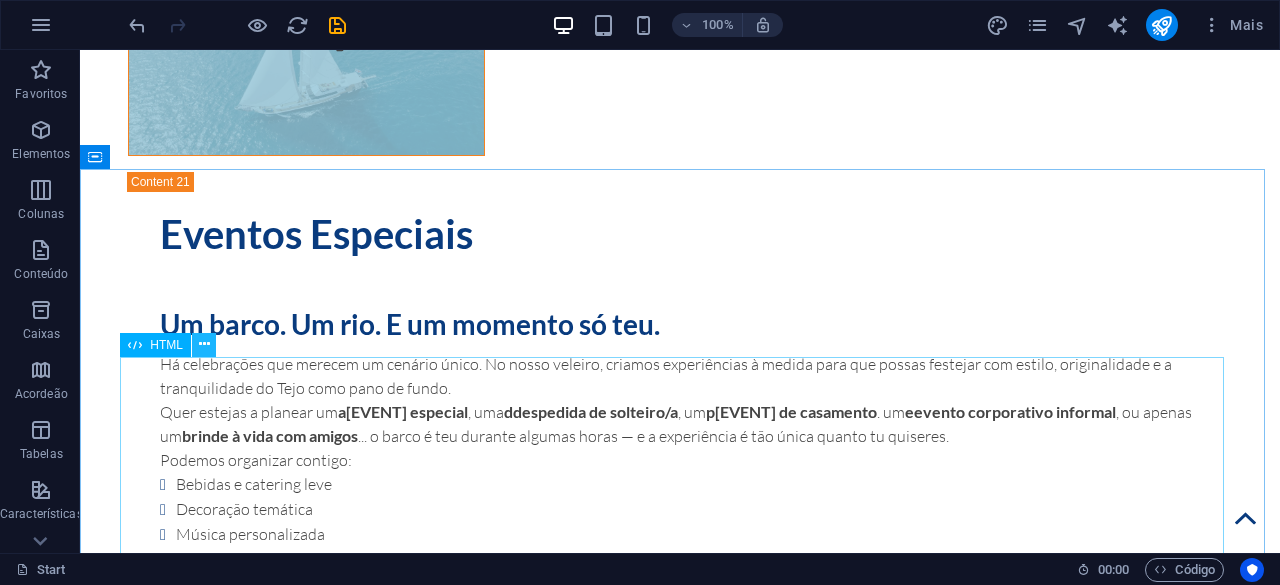 click at bounding box center (204, 344) 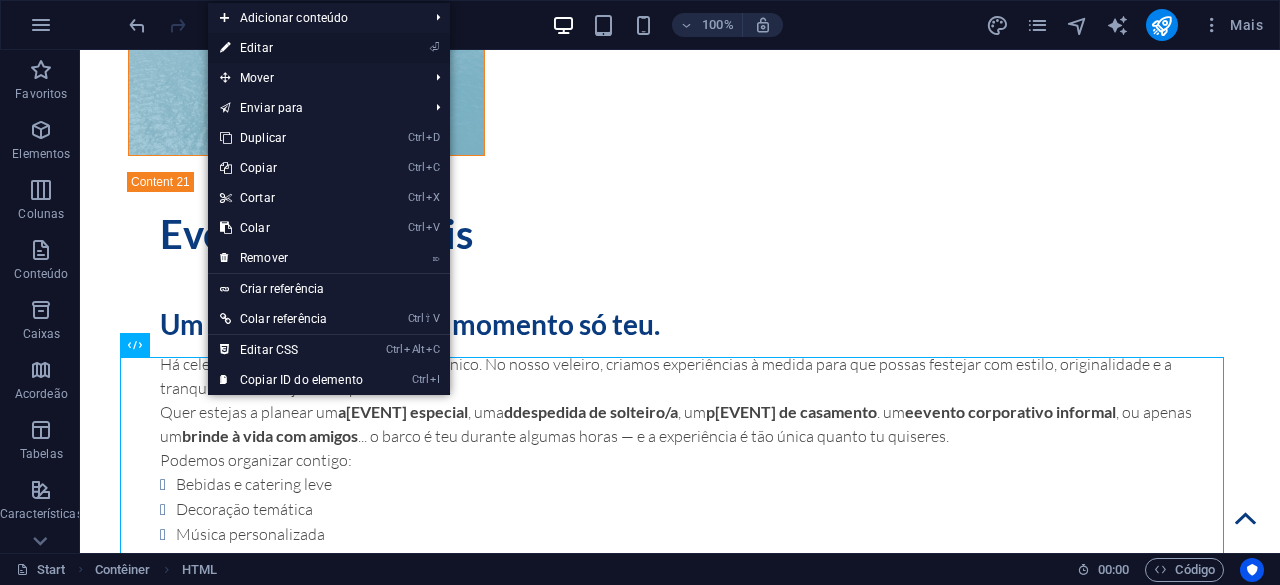click on "⏎  Editar" at bounding box center (291, 48) 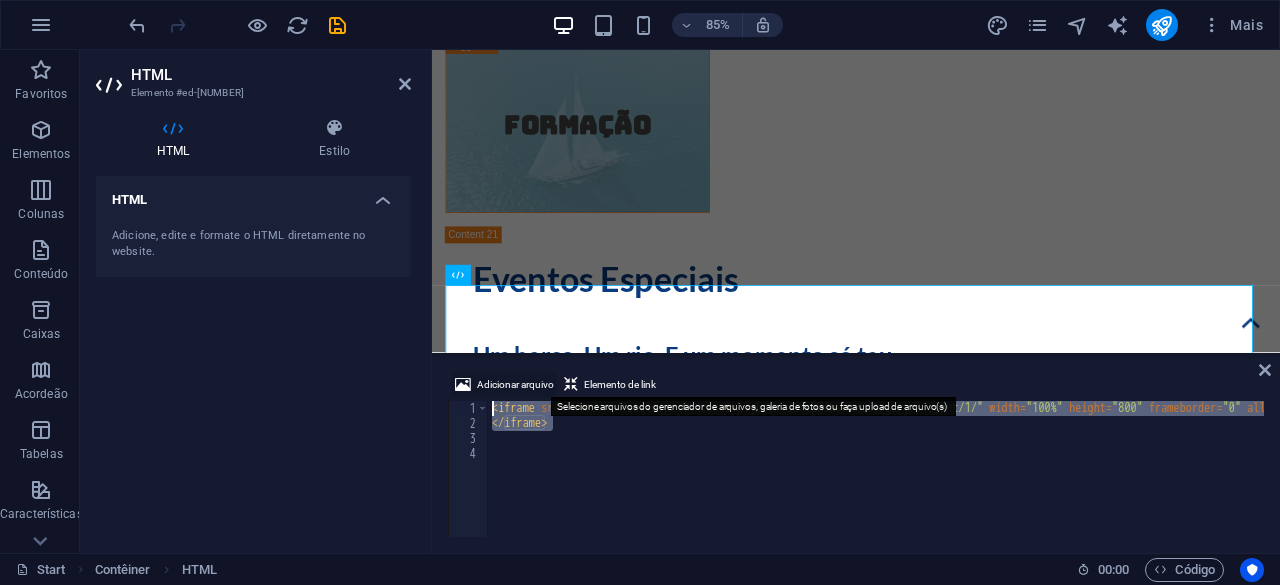 drag, startPoint x: 560, startPoint y: 428, endPoint x: 482, endPoint y: 393, distance: 85.49269 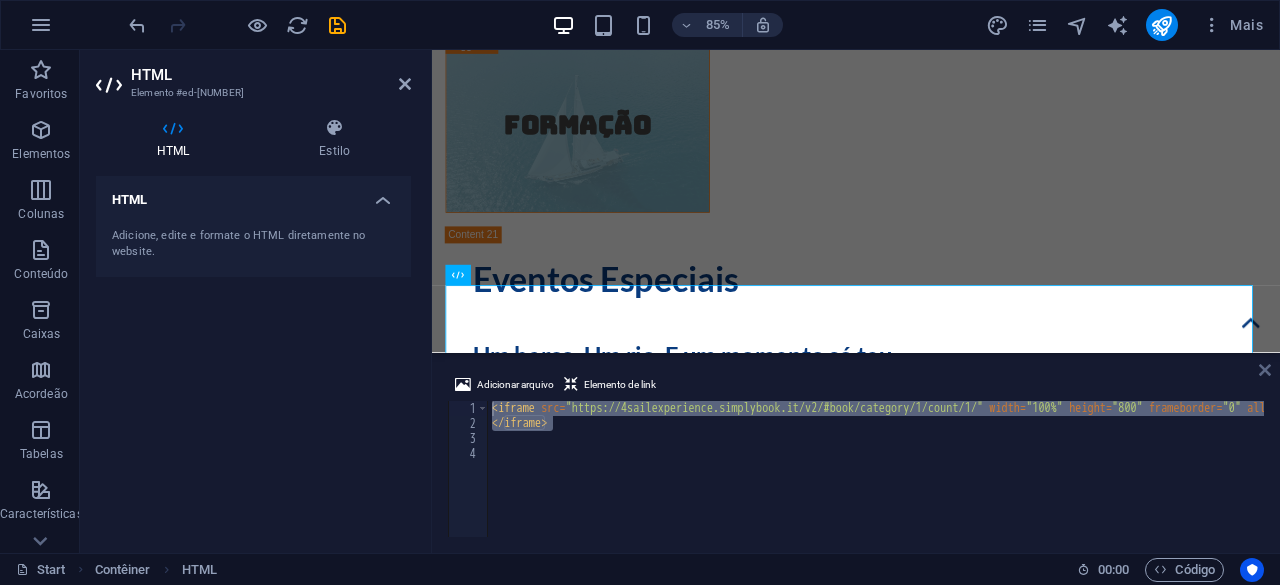 drag, startPoint x: 1265, startPoint y: 371, endPoint x: 481, endPoint y: 111, distance: 825.9879 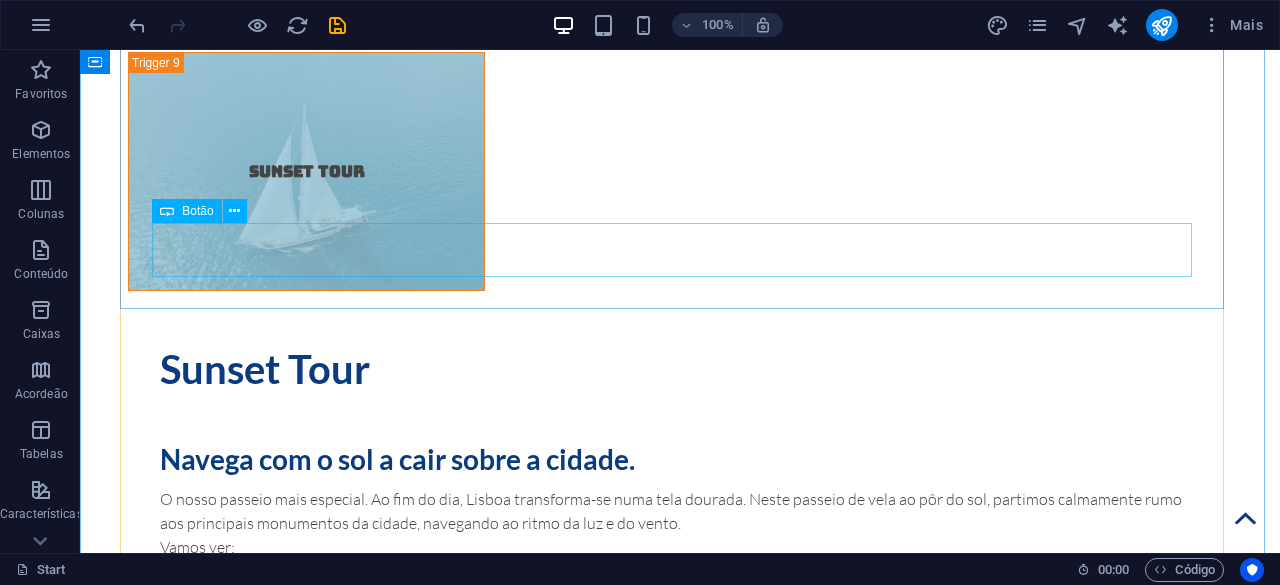 scroll, scrollTop: 7276, scrollLeft: 0, axis: vertical 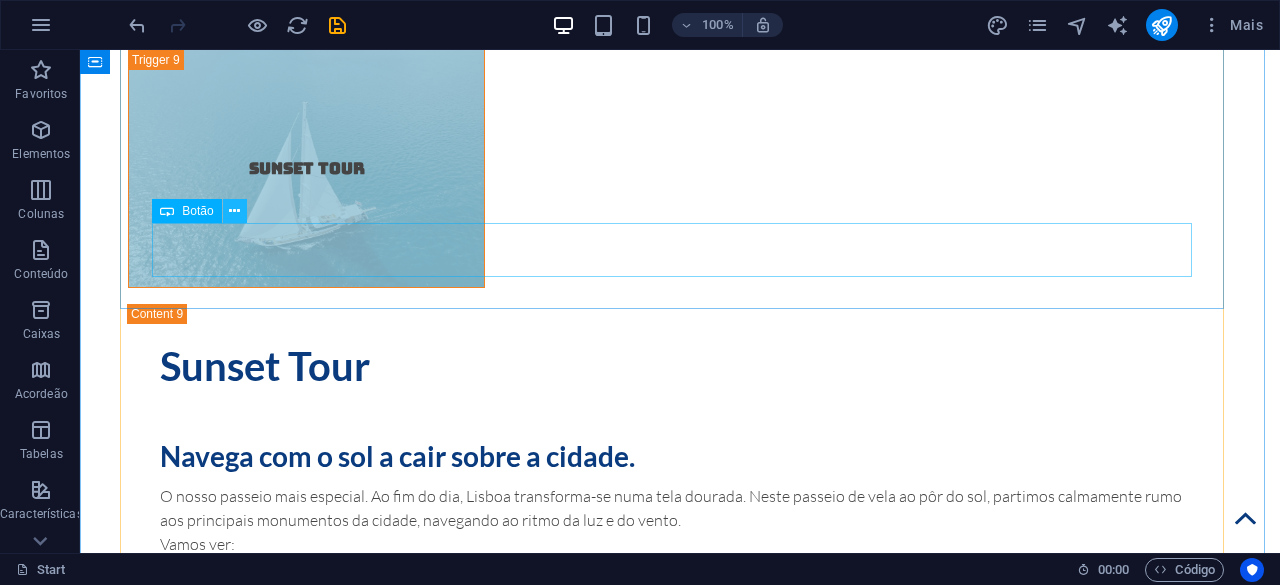 click at bounding box center (234, 211) 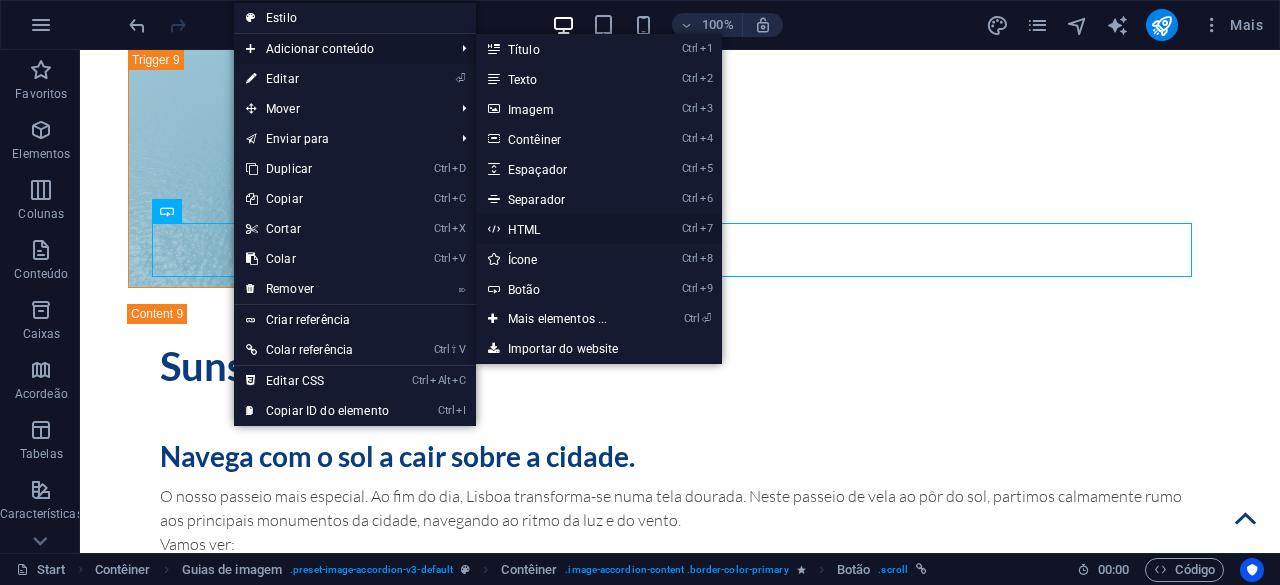 click on "Ctrl 7  HTML" at bounding box center [562, 229] 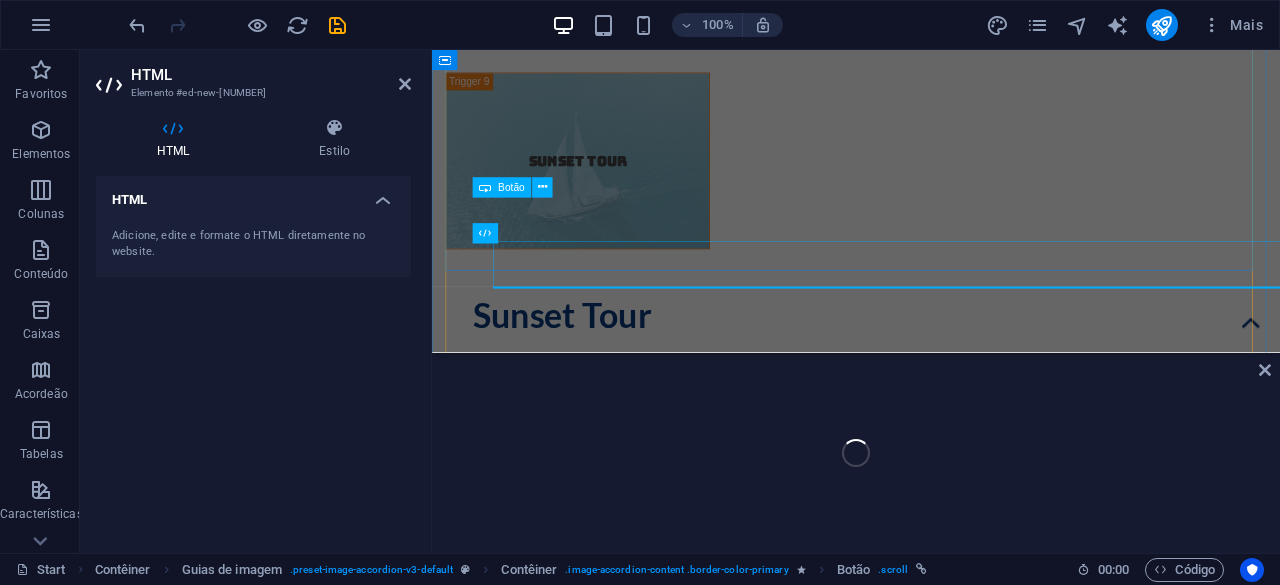 scroll, scrollTop: 7225, scrollLeft: 0, axis: vertical 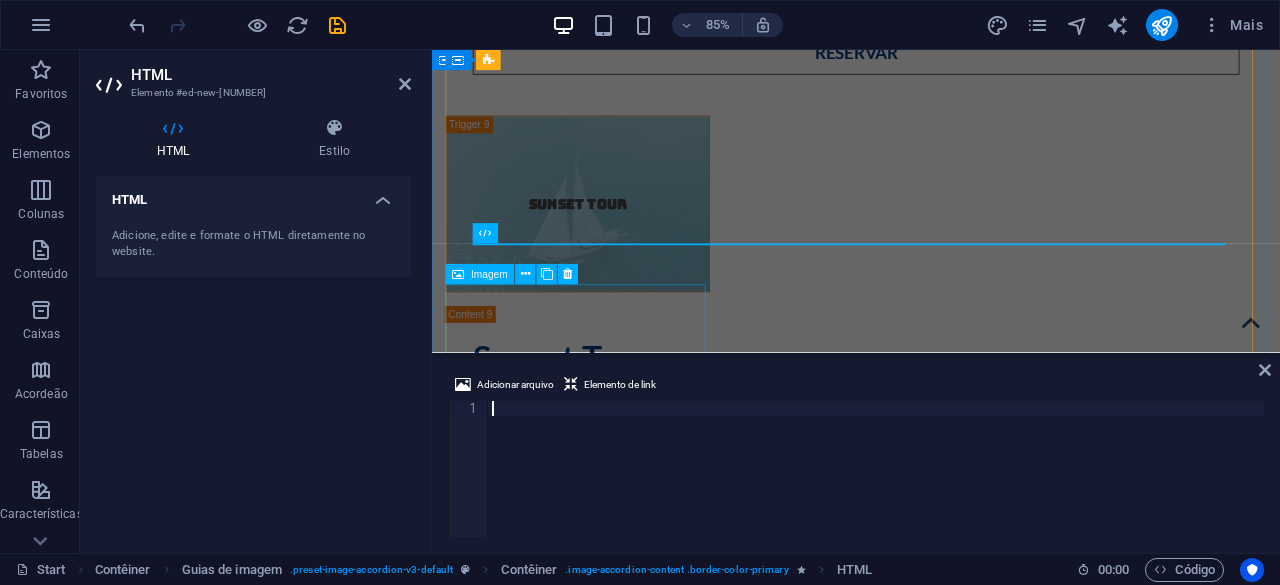 type on "</iframe>" 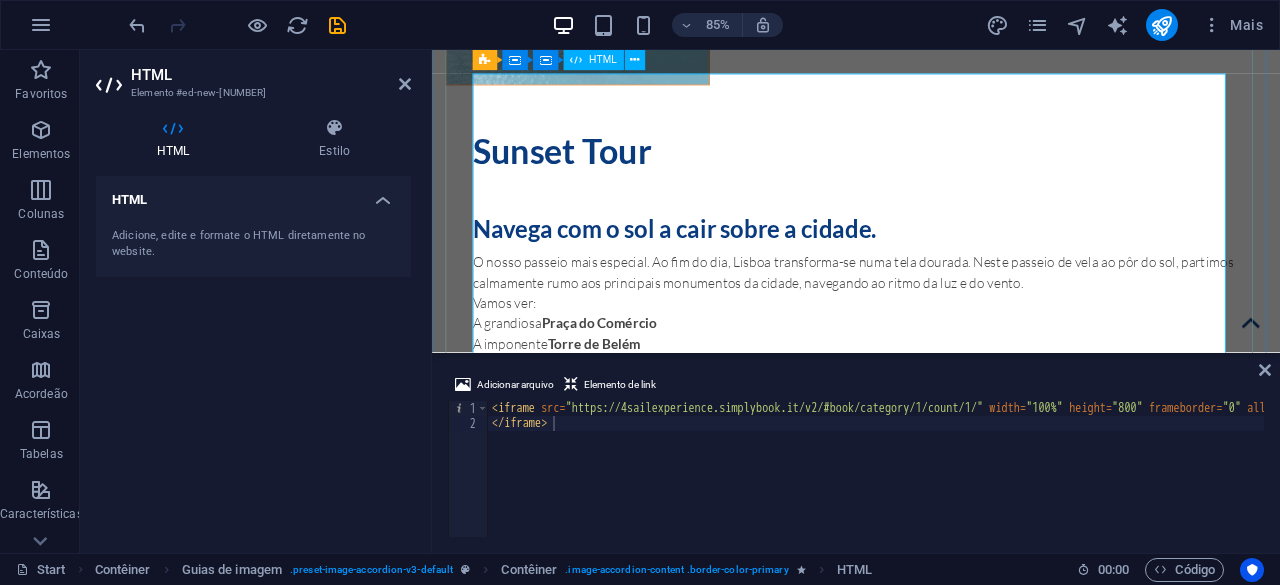 scroll, scrollTop: 7425, scrollLeft: 0, axis: vertical 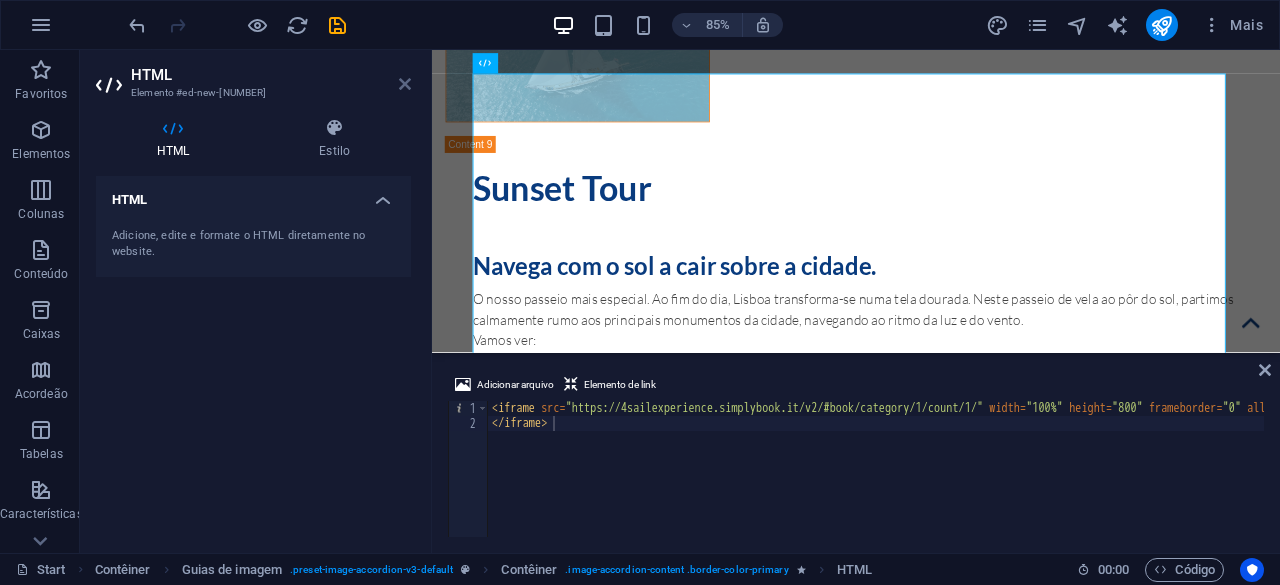 drag, startPoint x: 402, startPoint y: 79, endPoint x: 317, endPoint y: 41, distance: 93.10747 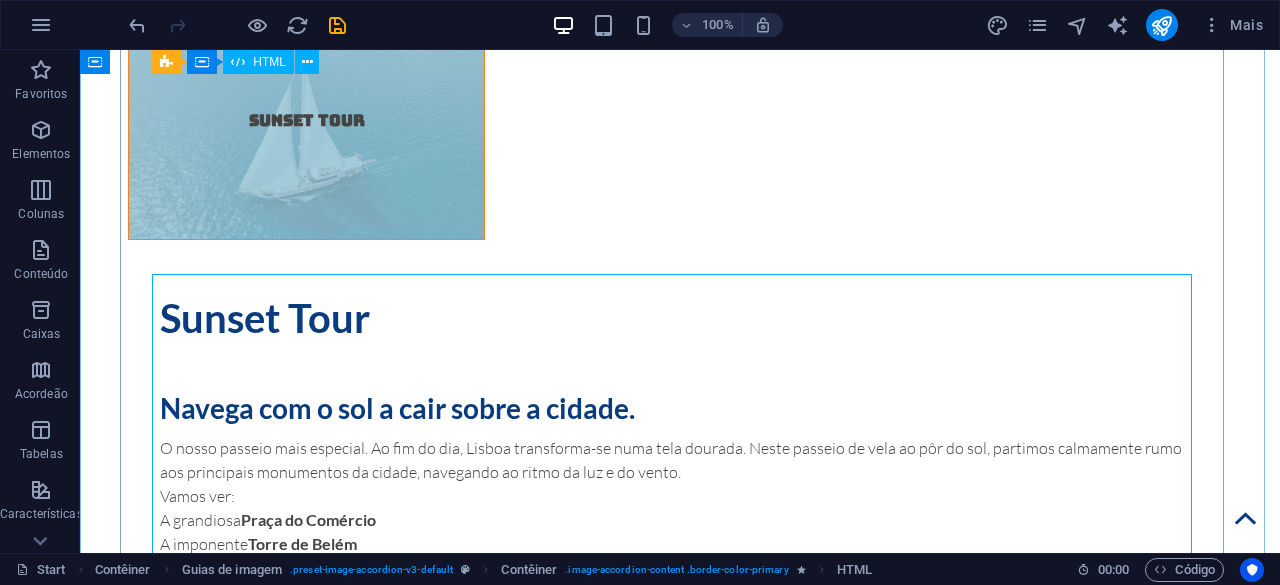 scroll, scrollTop: 7276, scrollLeft: 0, axis: vertical 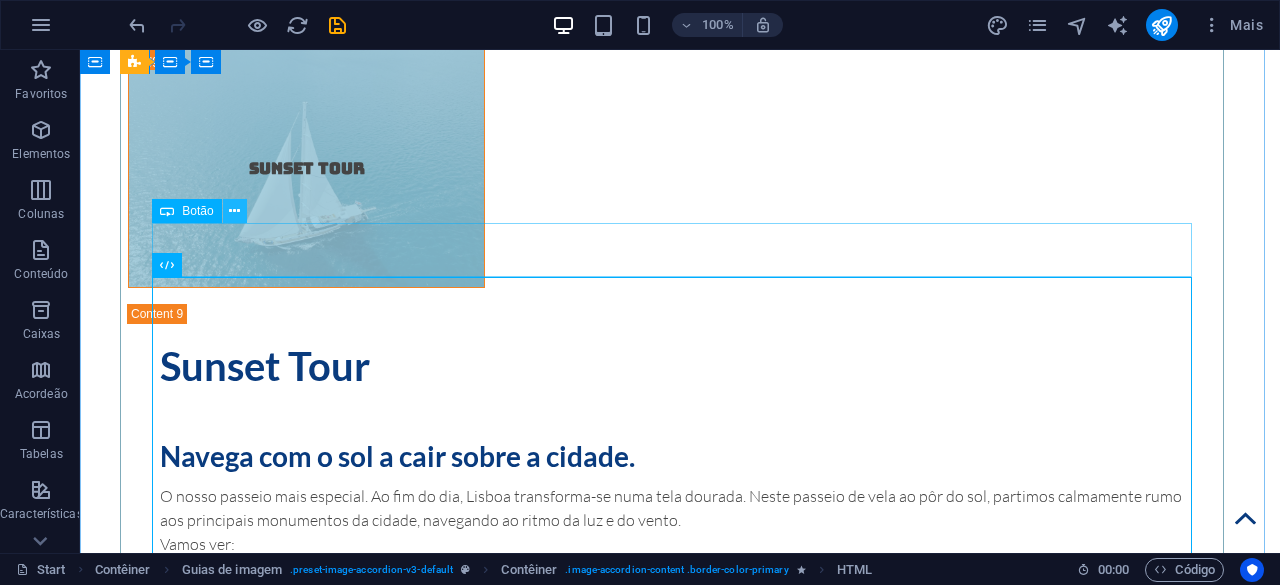click at bounding box center [234, 211] 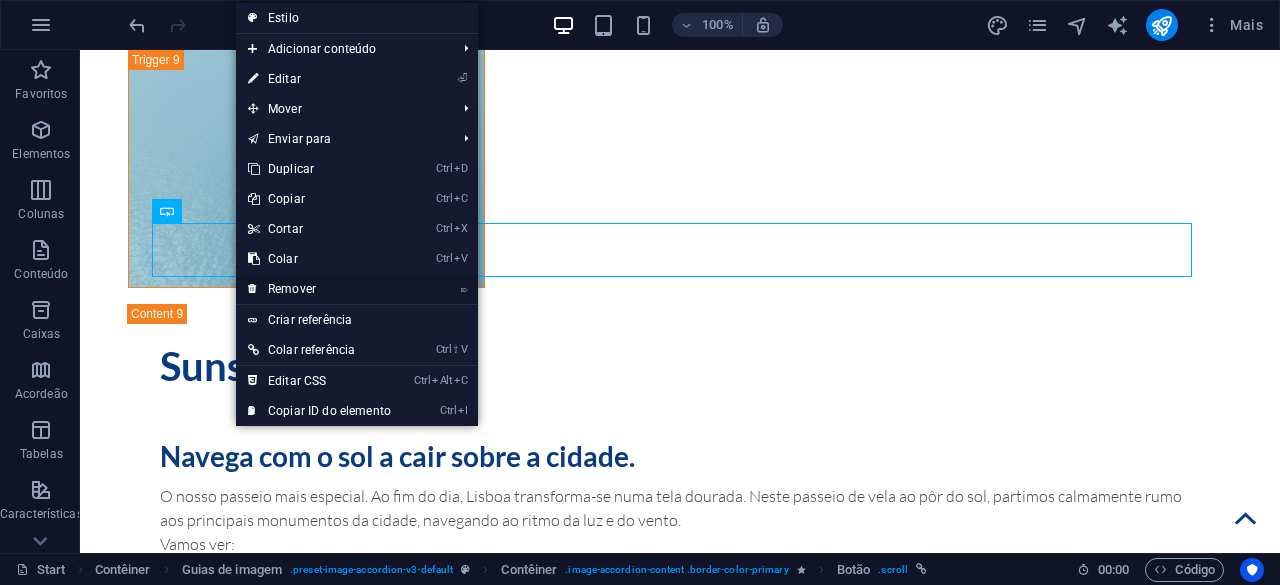 click on "⌦  Remover" at bounding box center [319, 289] 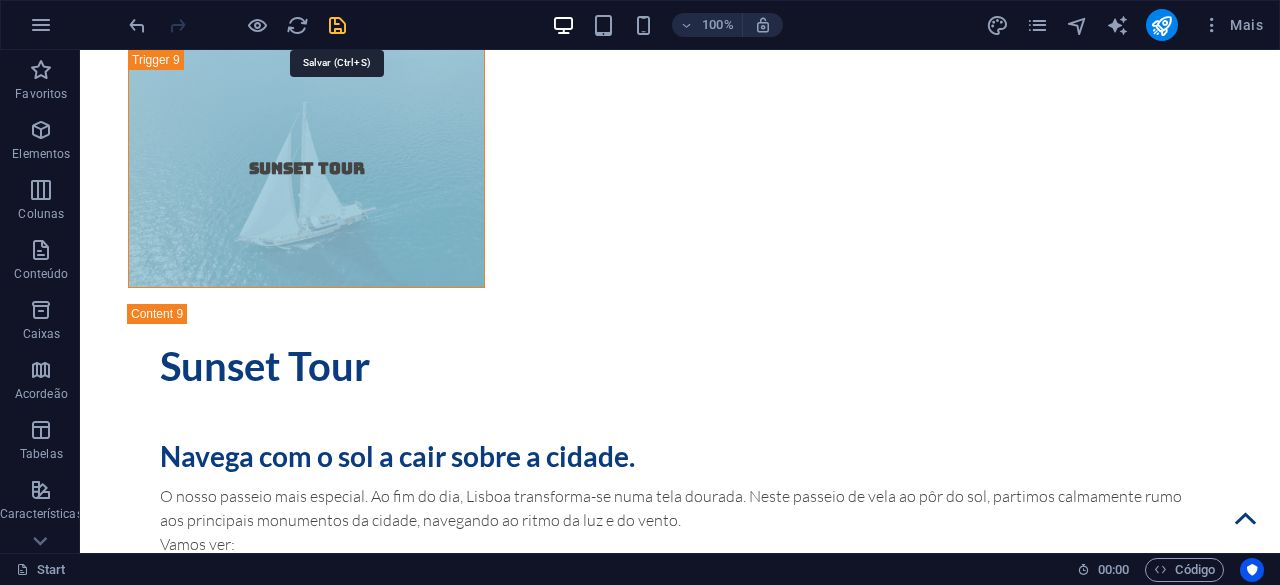click at bounding box center [337, 25] 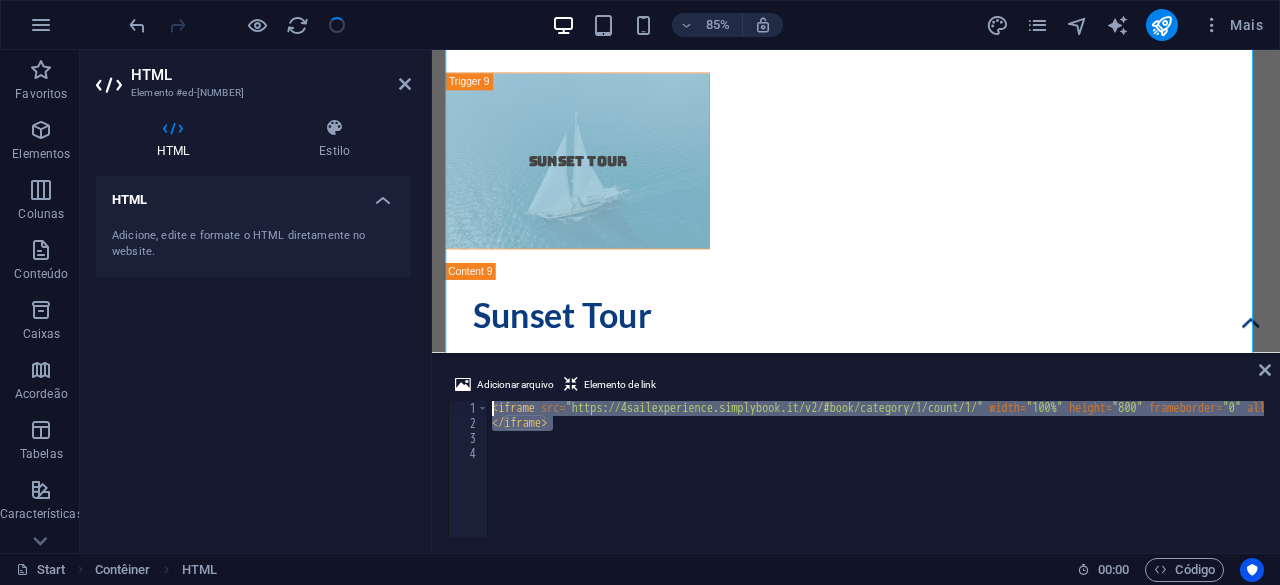 scroll, scrollTop: 14630, scrollLeft: 0, axis: vertical 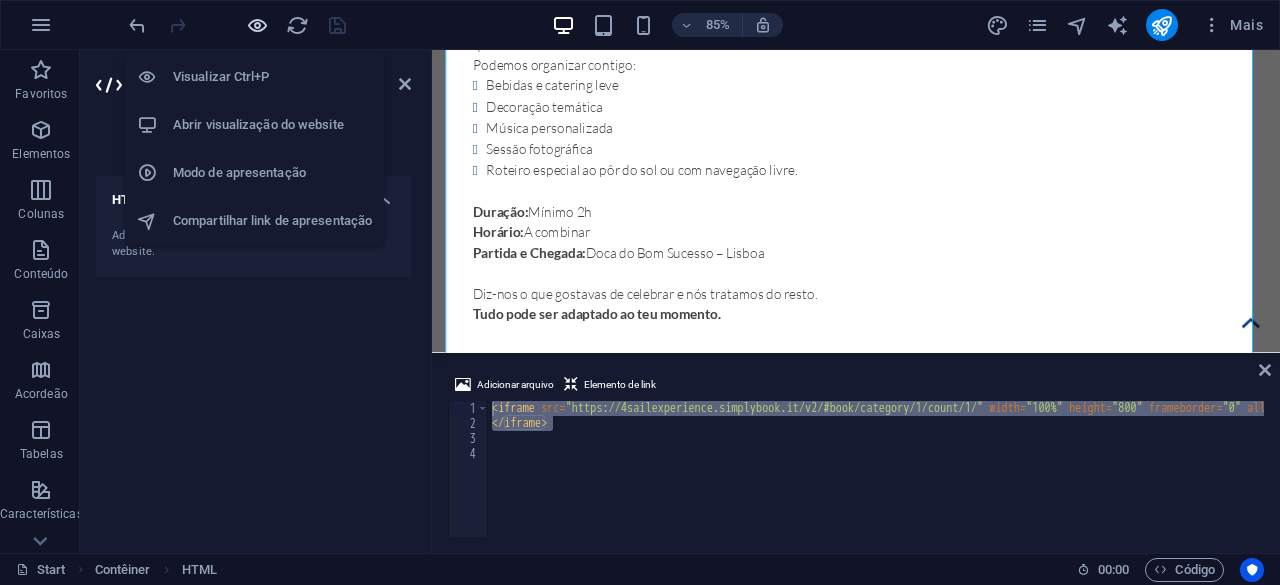 click at bounding box center (257, 25) 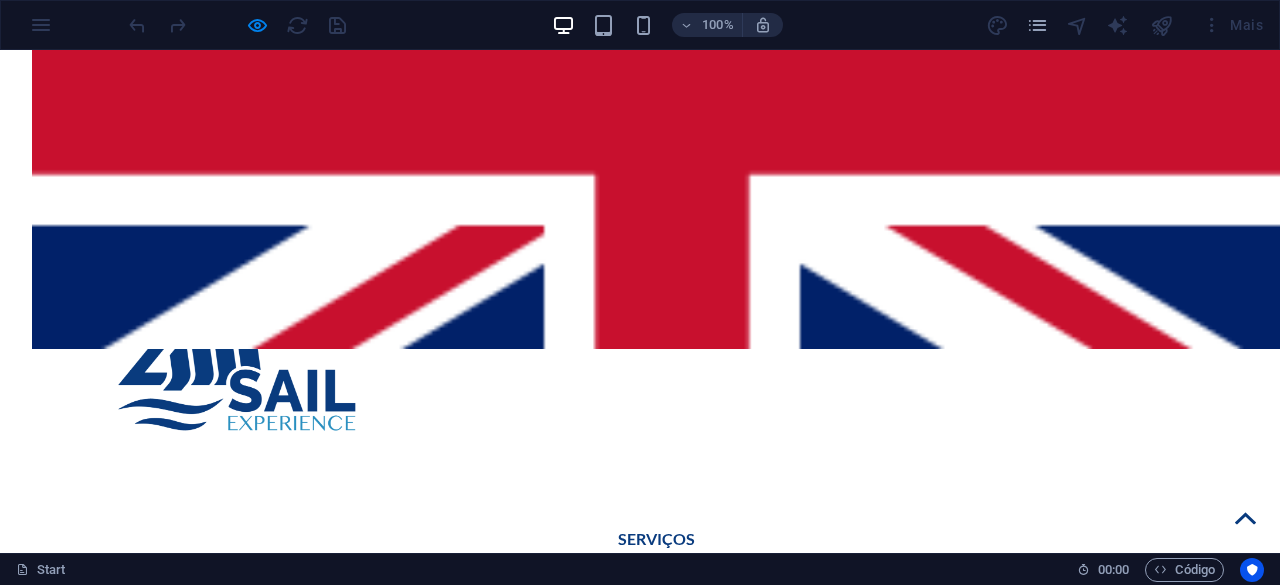 scroll, scrollTop: 1581, scrollLeft: 0, axis: vertical 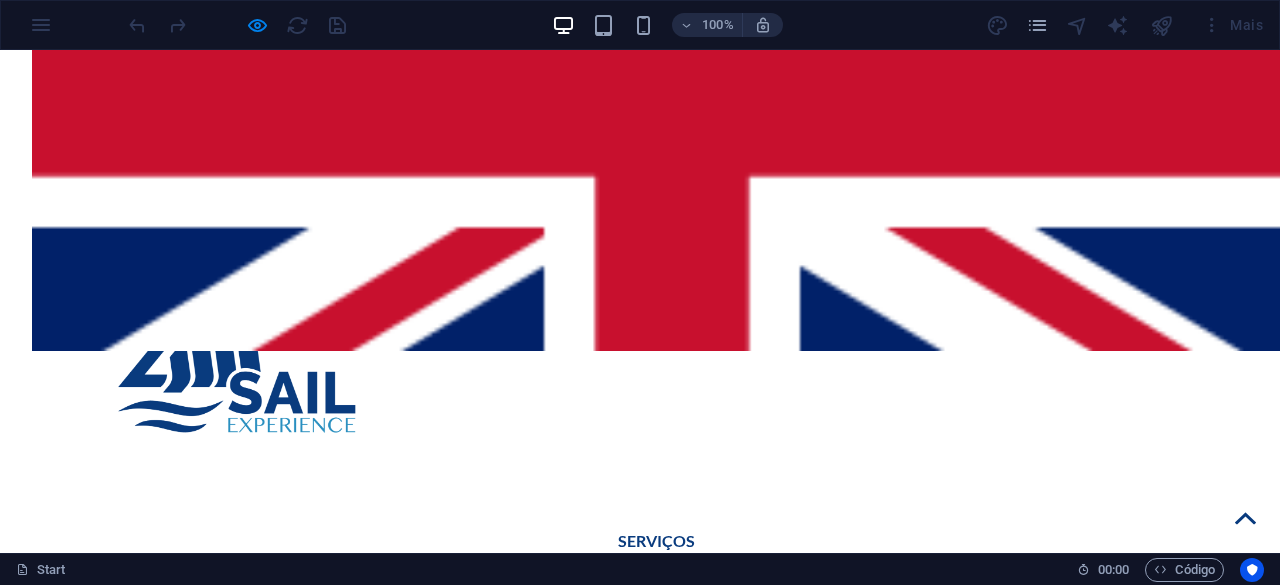 click on "Sunset Tour" at bounding box center (1013, 1859) 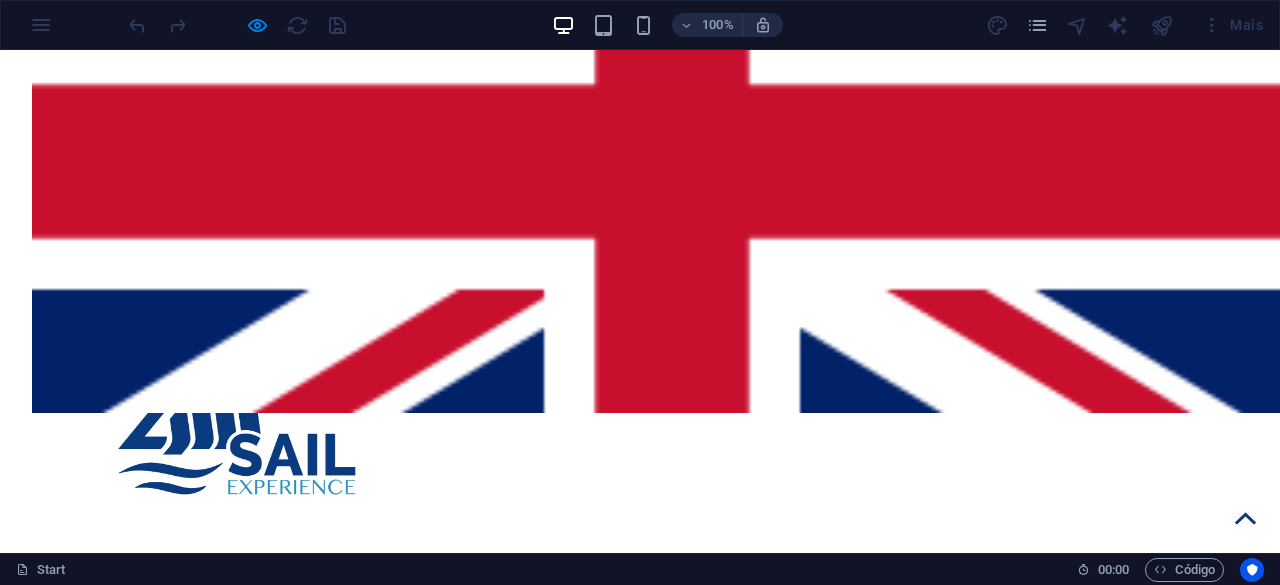 scroll, scrollTop: 1381, scrollLeft: 0, axis: vertical 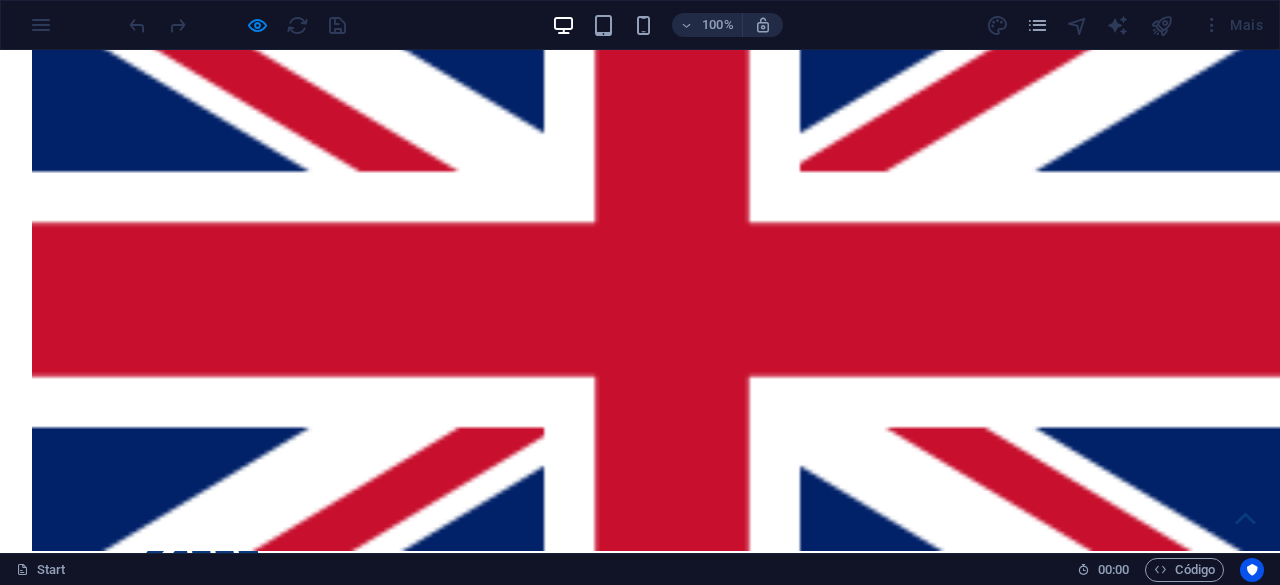 click on "Sunset Tour" at bounding box center [1013, 2059] 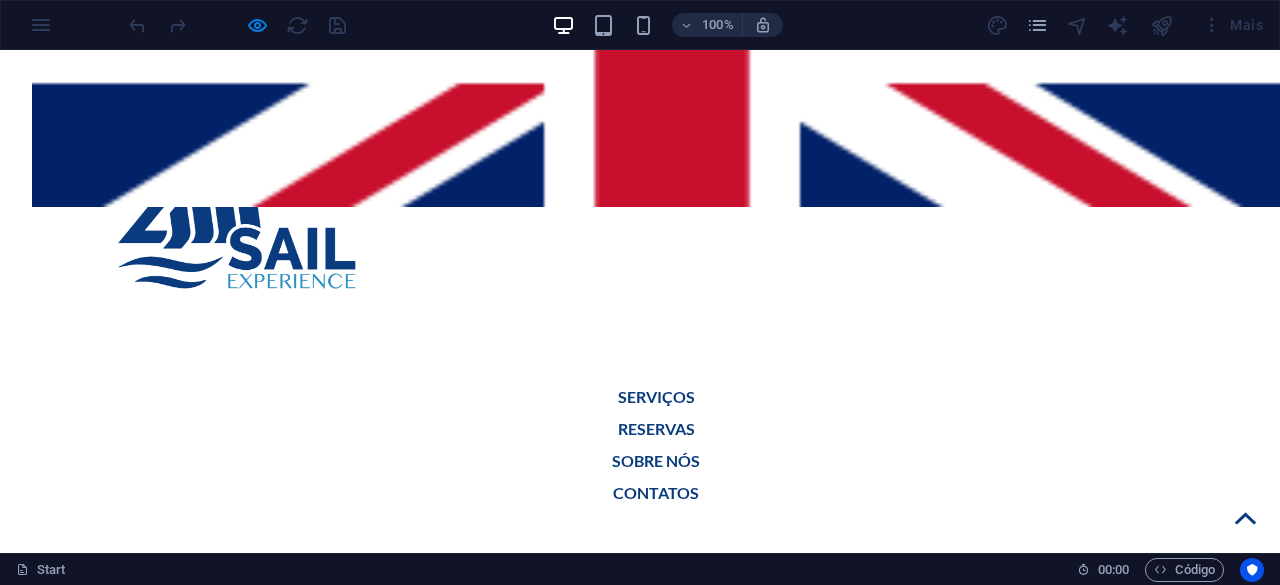 scroll, scrollTop: 1681, scrollLeft: 0, axis: vertical 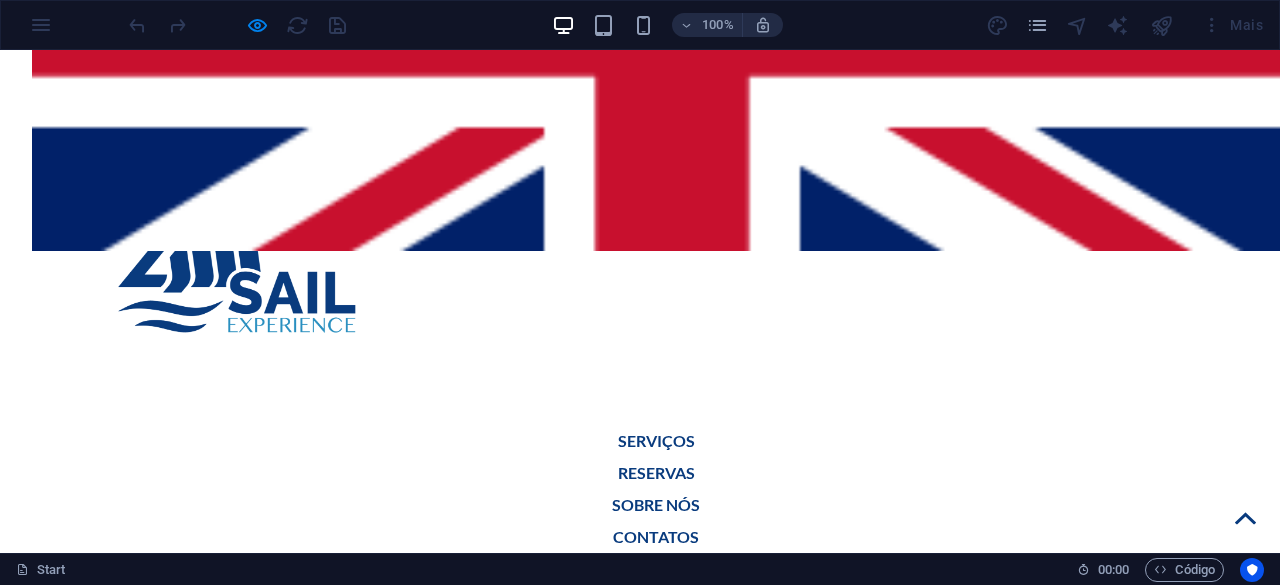click on "Sunset Tour" at bounding box center [1013, 1759] 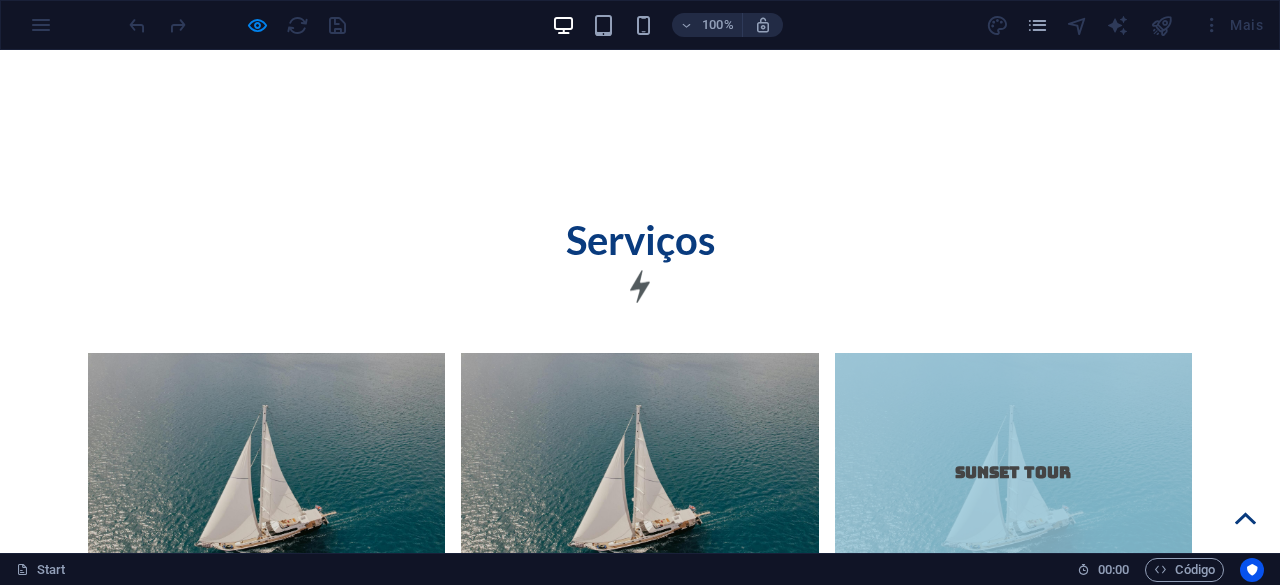 scroll, scrollTop: 3081, scrollLeft: 0, axis: vertical 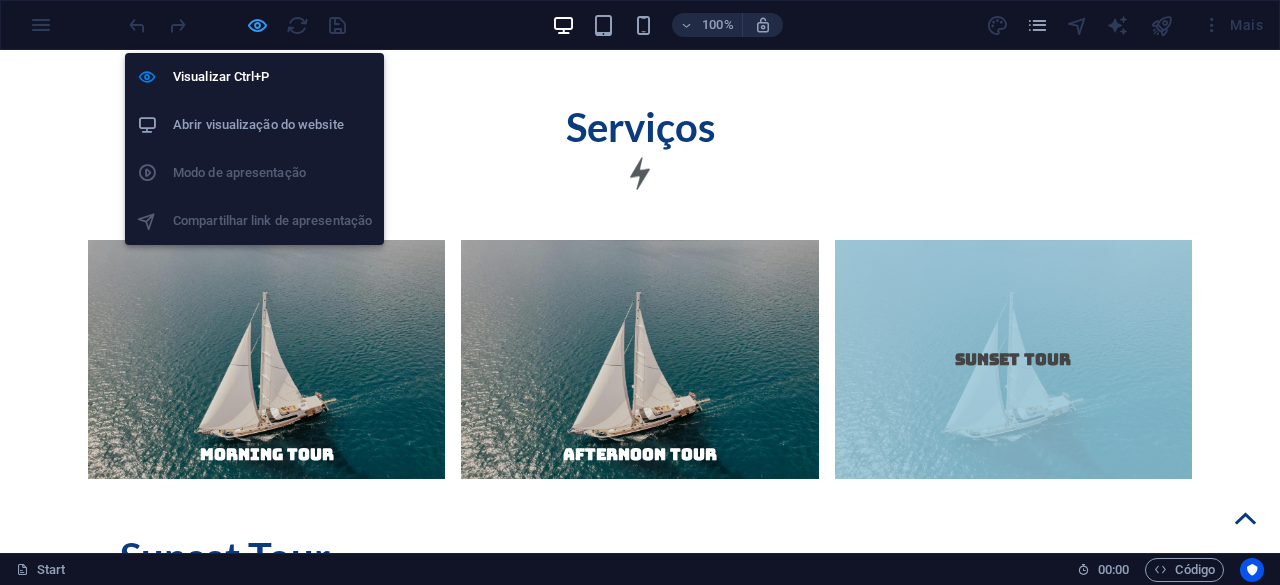 click at bounding box center (257, 25) 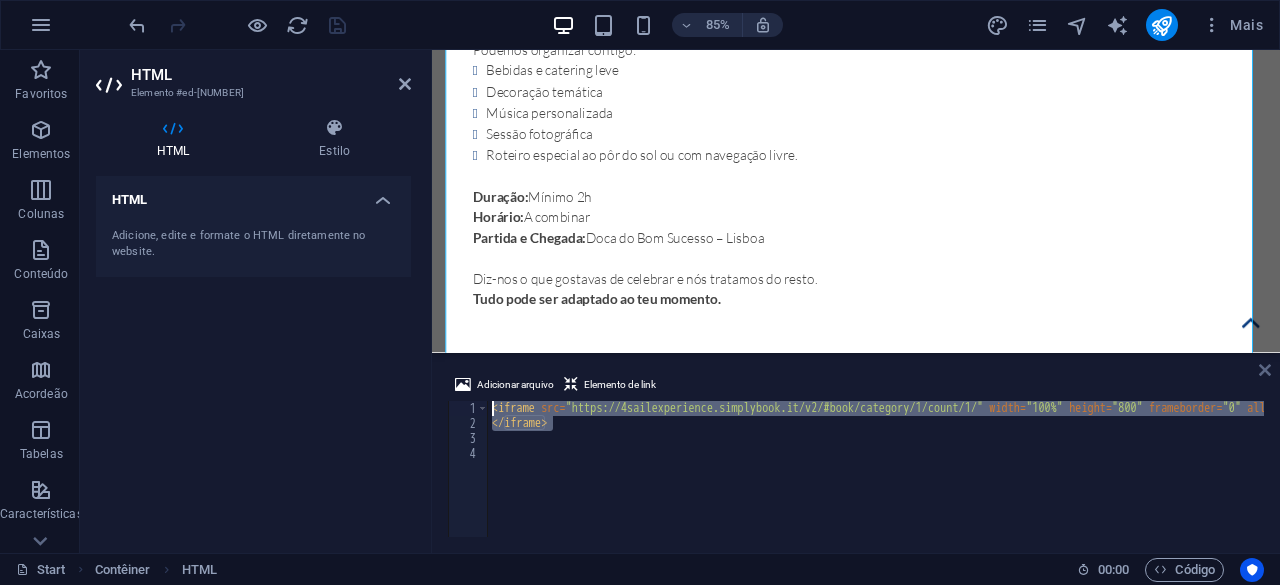 click at bounding box center (1265, 370) 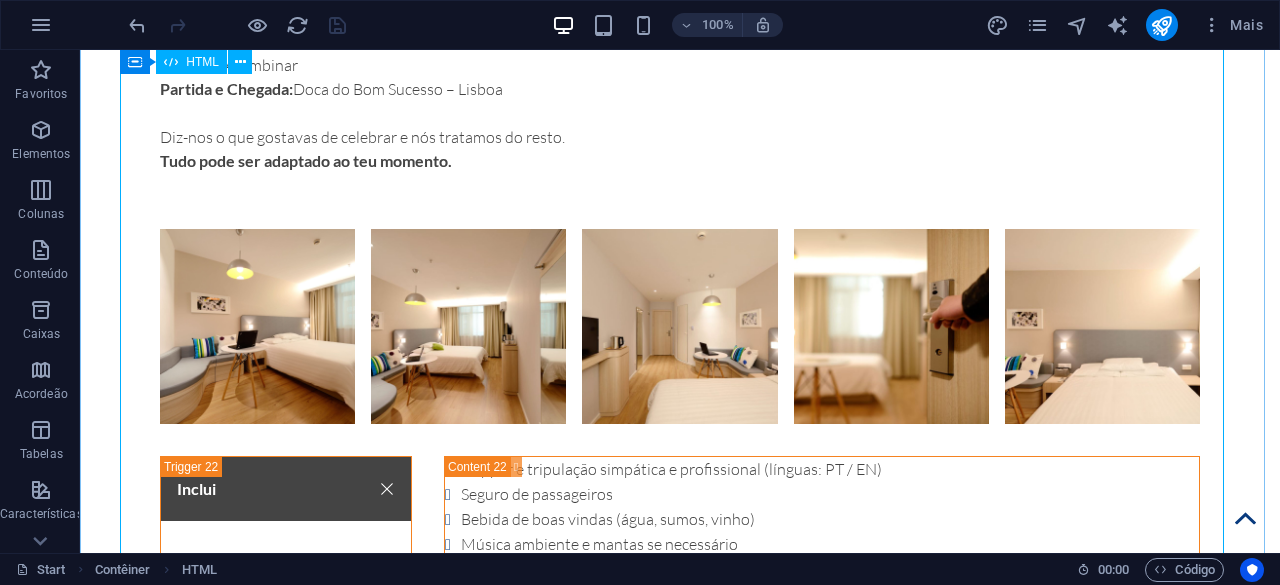 scroll, scrollTop: 14678, scrollLeft: 0, axis: vertical 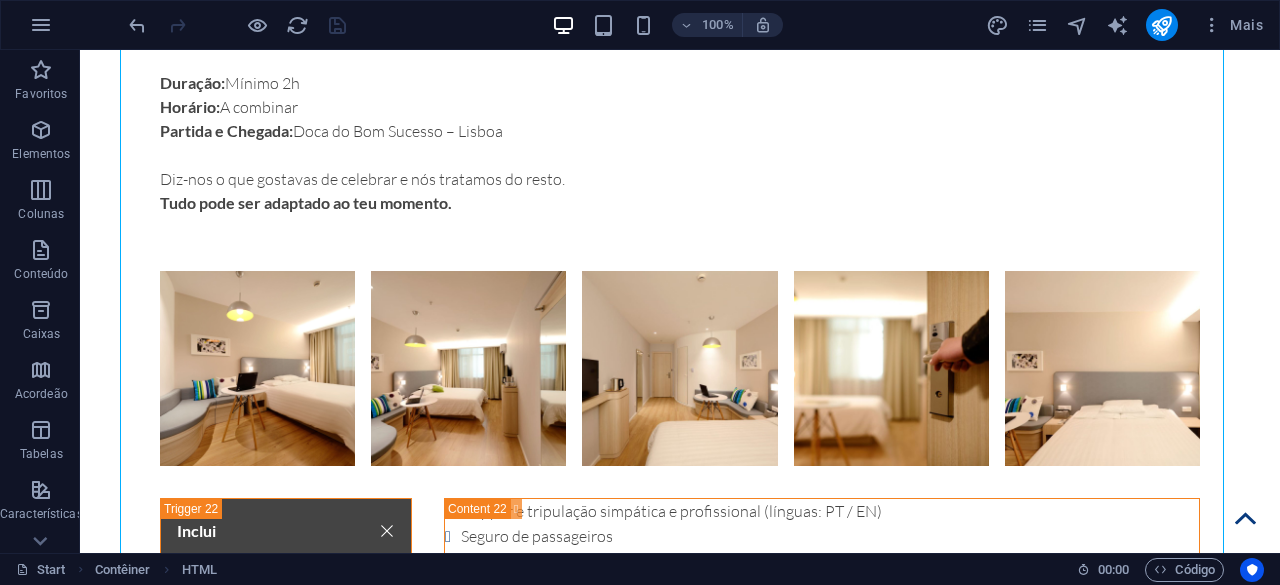 click at bounding box center [237, 25] 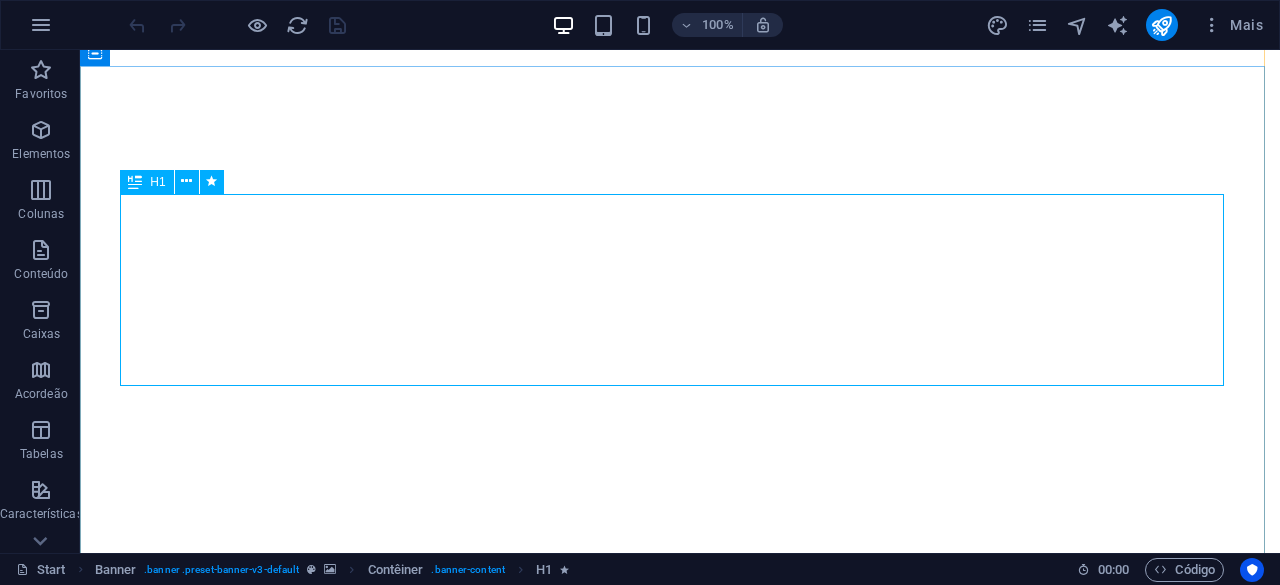scroll, scrollTop: 0, scrollLeft: 0, axis: both 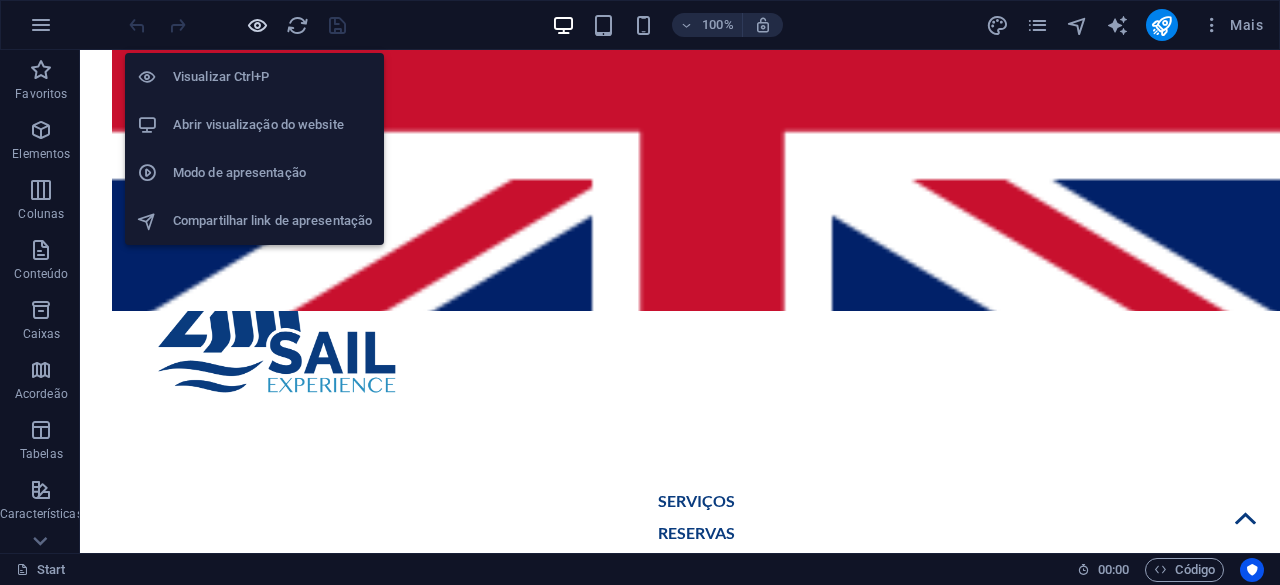 click at bounding box center [257, 25] 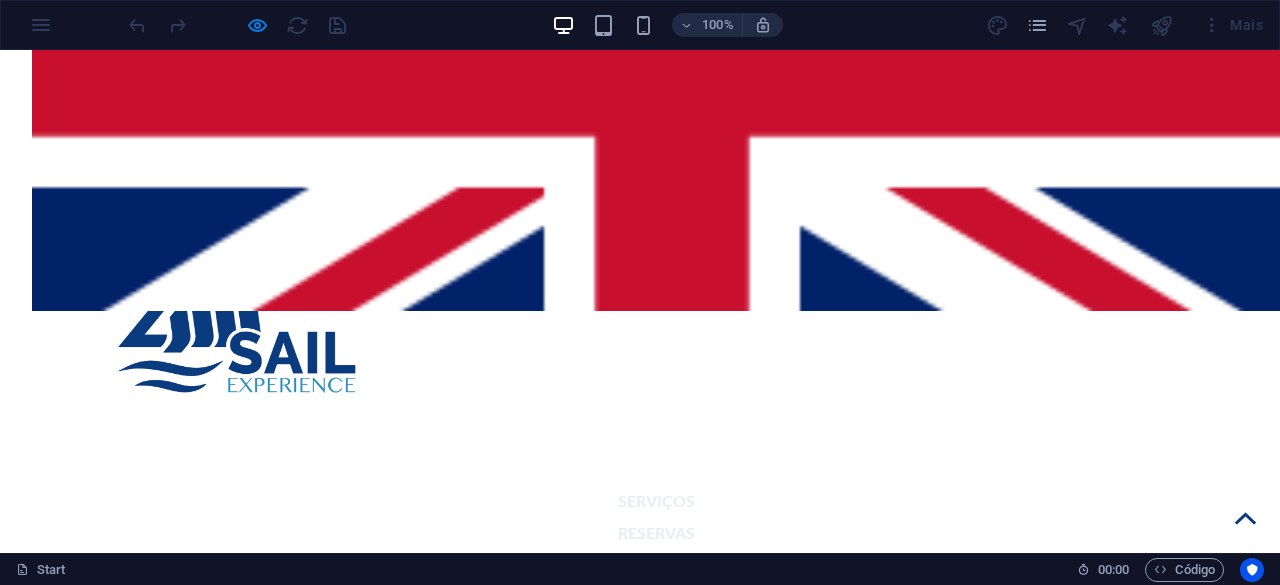 click on "Sunset Tour" at bounding box center (1013, 1819) 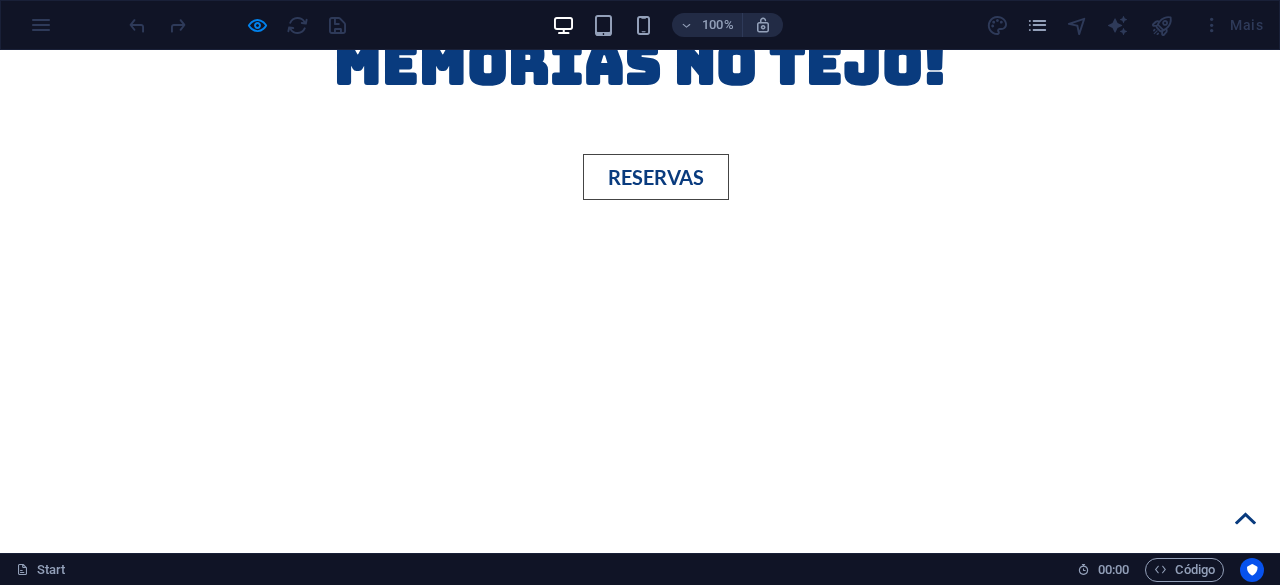 scroll, scrollTop: 2621, scrollLeft: 0, axis: vertical 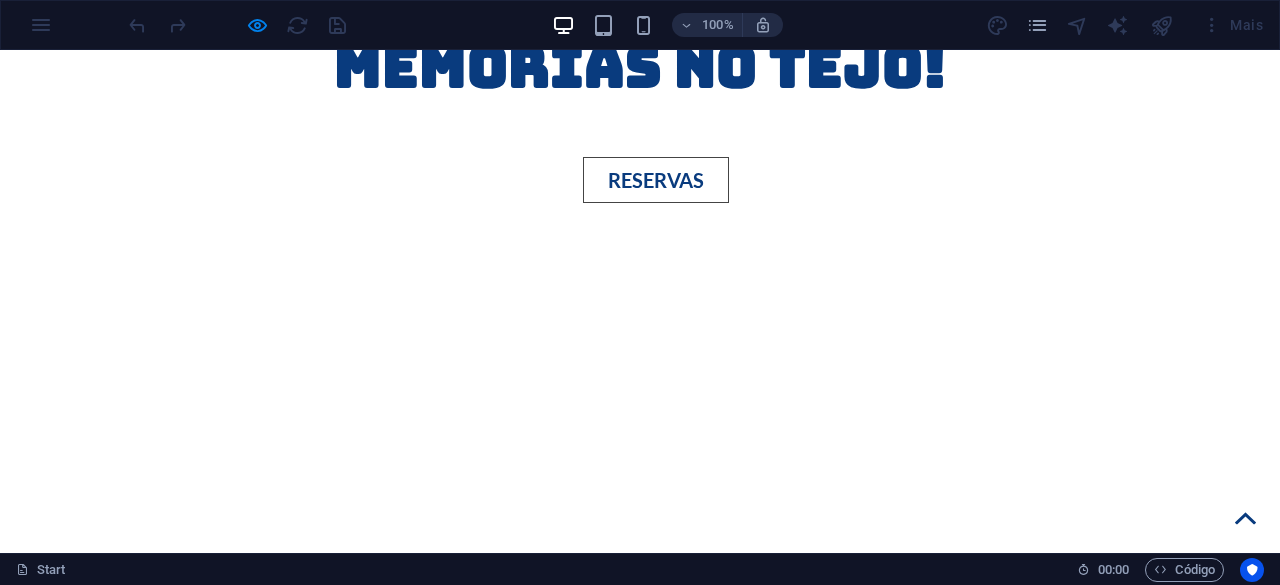 click on "Adições" at bounding box center [246, 1938] 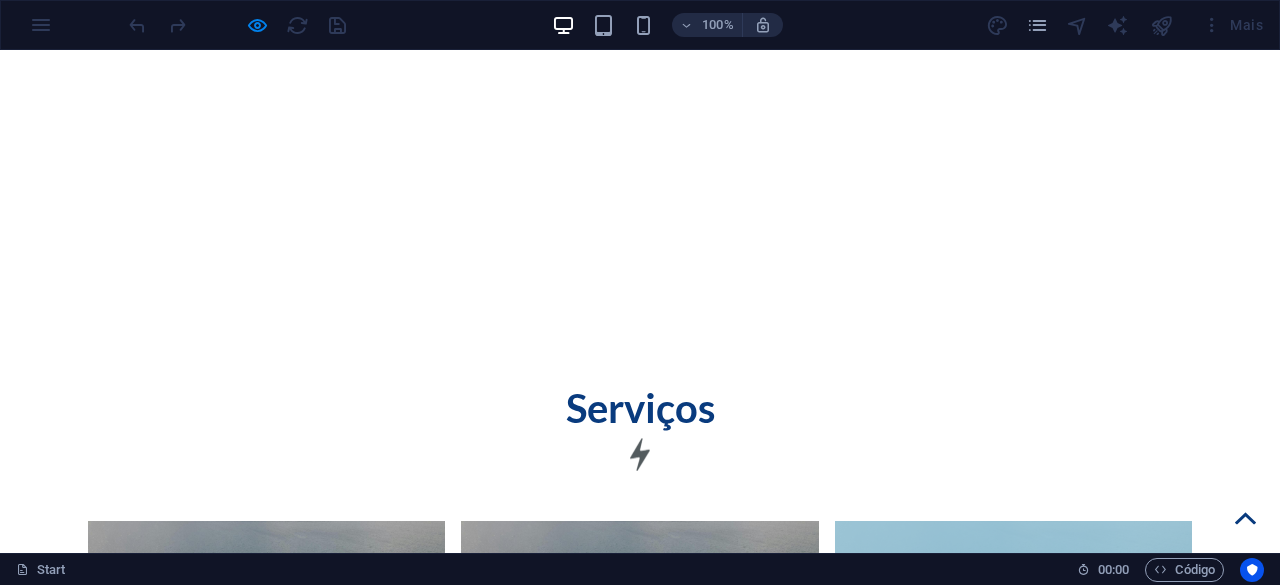 scroll, scrollTop: 2721, scrollLeft: 0, axis: vertical 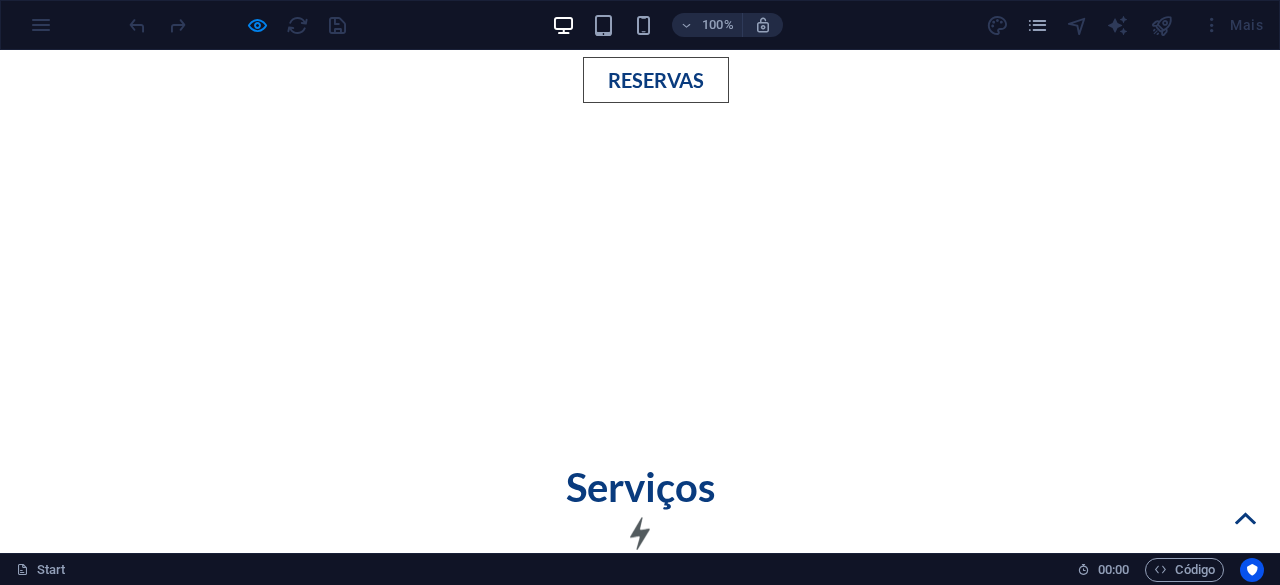 click on "Cancelamentos" at bounding box center (246, 1918) 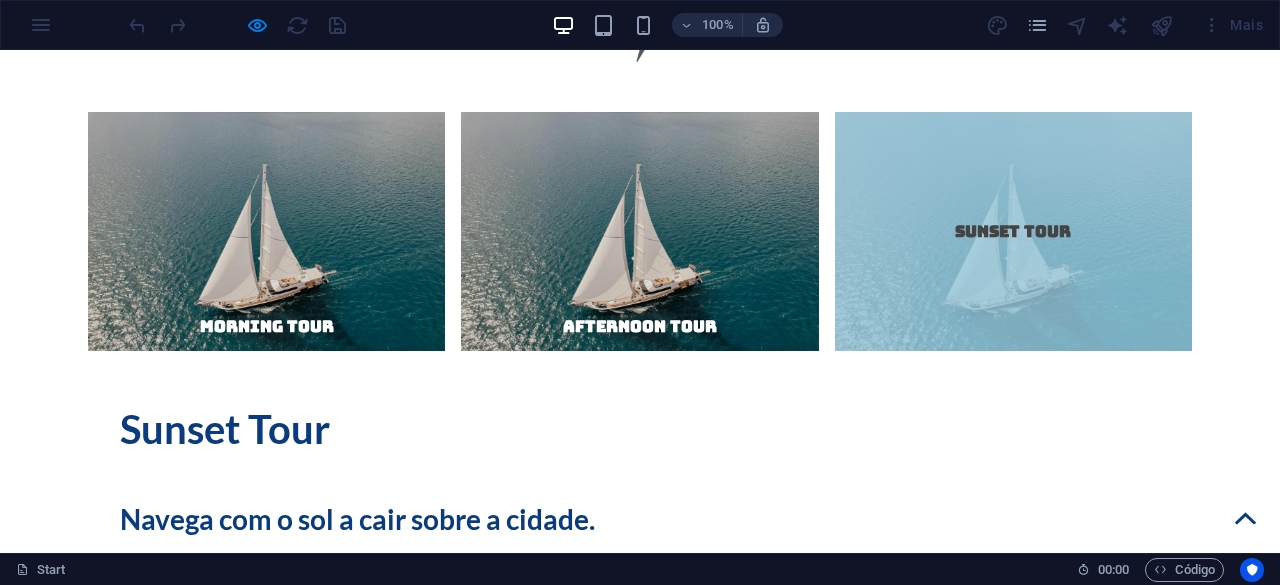 scroll, scrollTop: 3321, scrollLeft: 0, axis: vertical 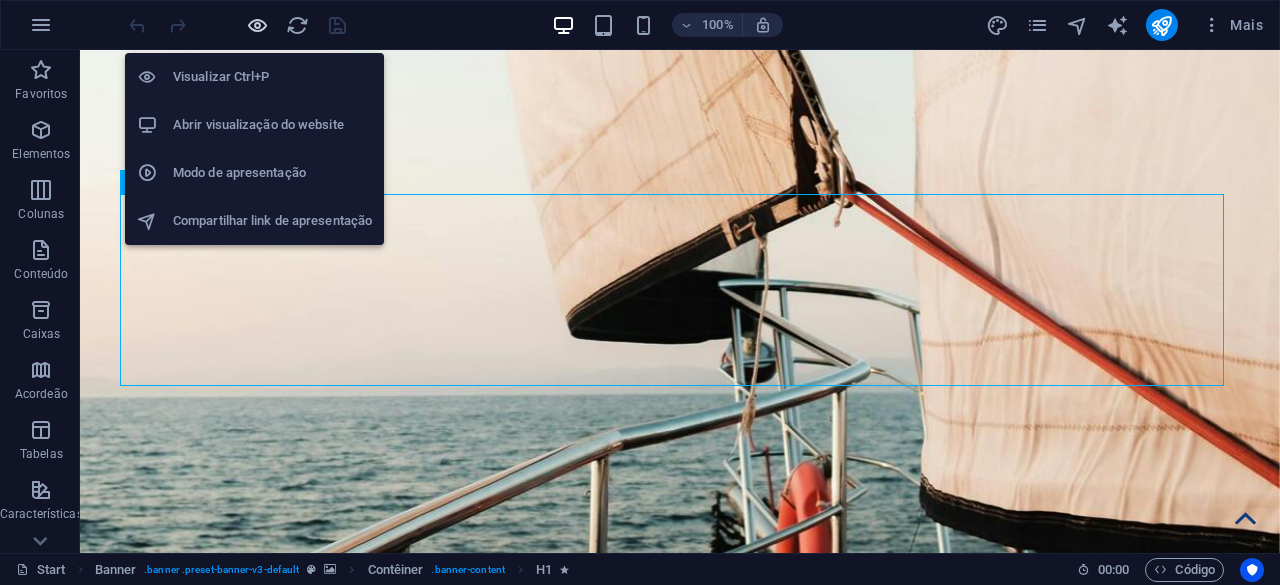 click at bounding box center [257, 25] 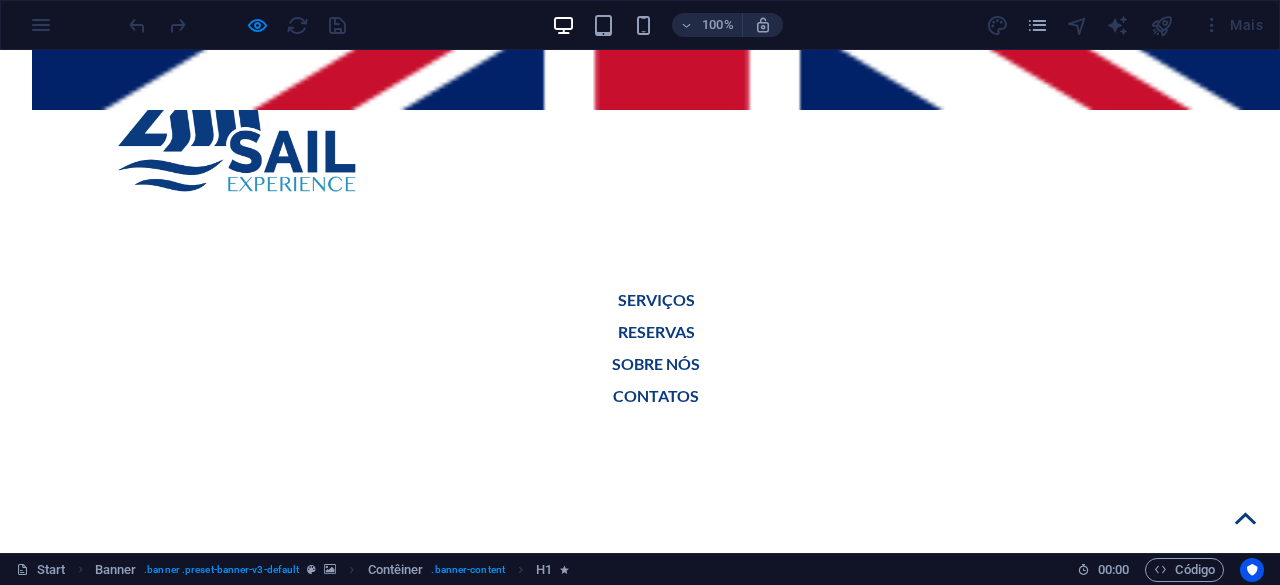 scroll, scrollTop: 1621, scrollLeft: 0, axis: vertical 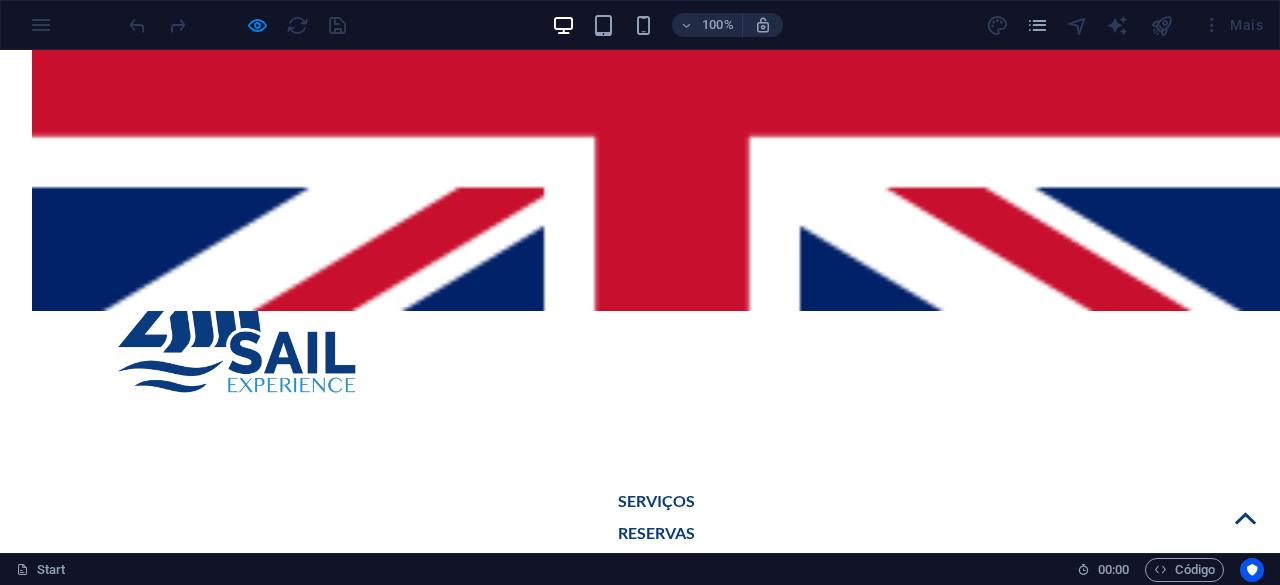 click on "Sunset Tour" at bounding box center (1013, 1819) 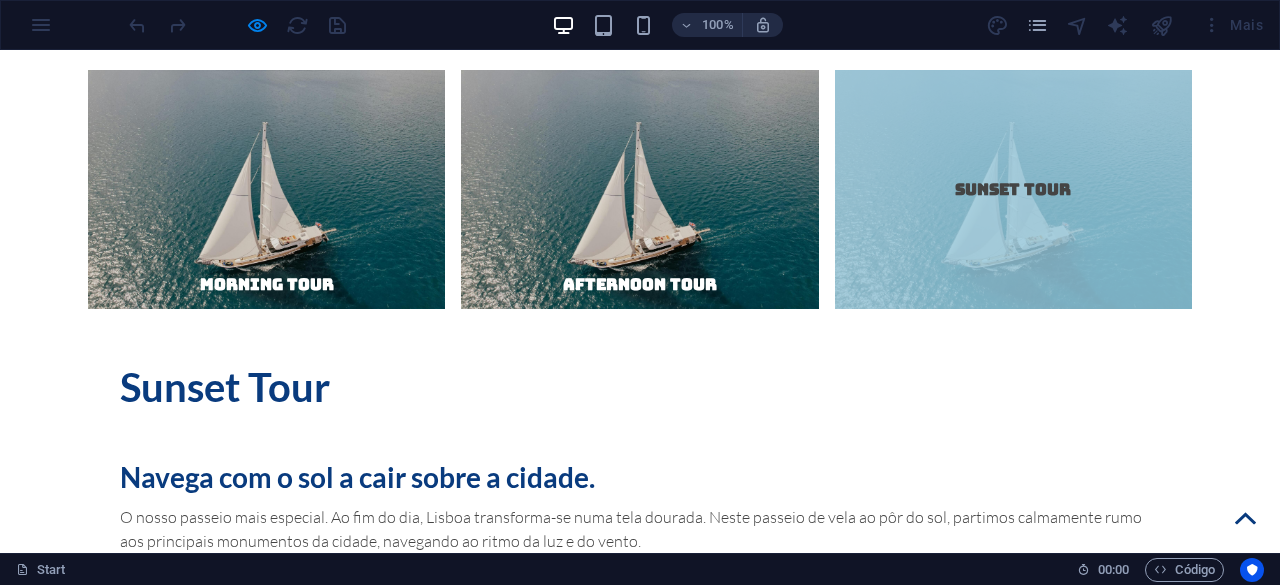 scroll, scrollTop: 3221, scrollLeft: 0, axis: vertical 